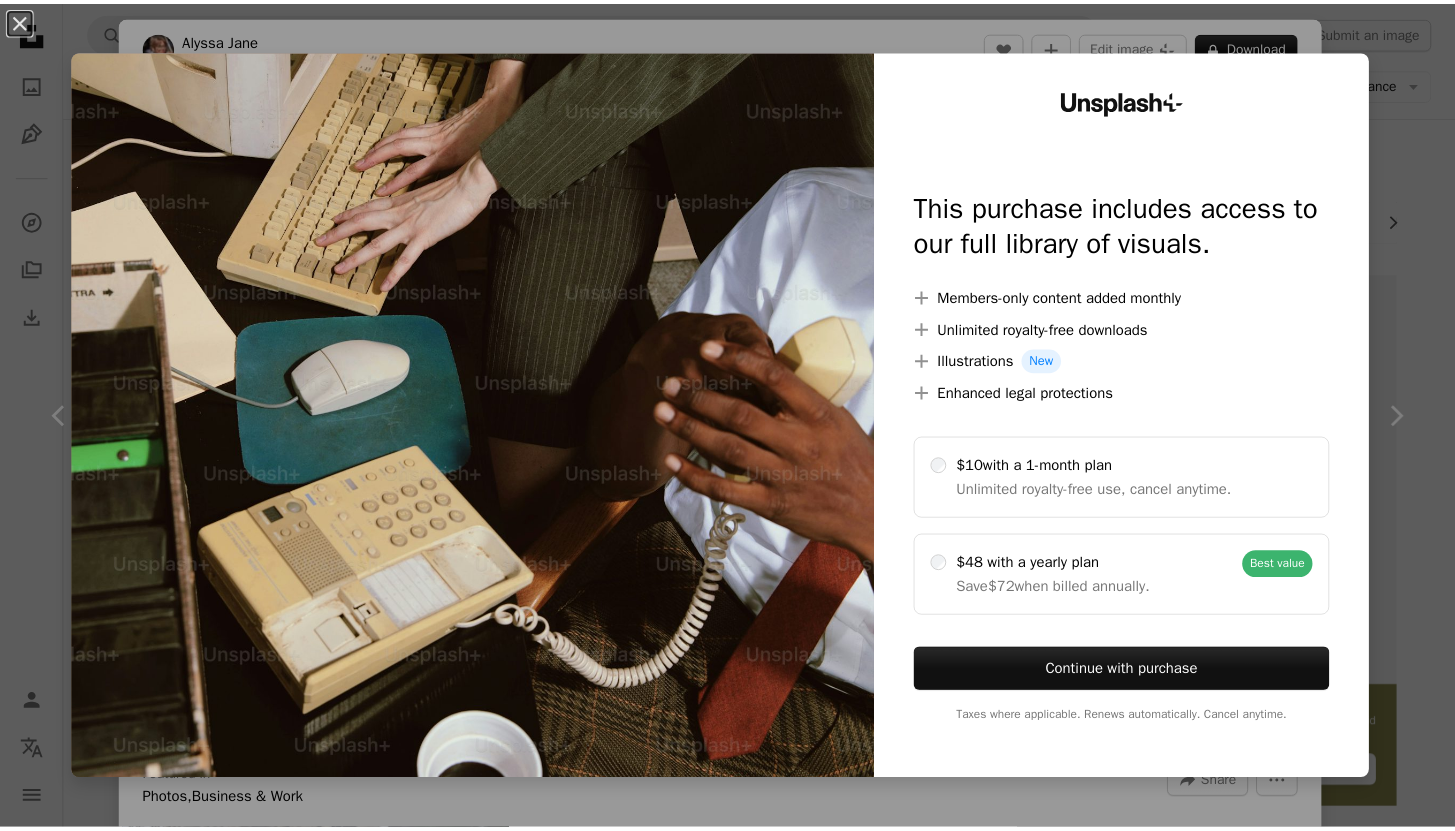 scroll, scrollTop: 25339, scrollLeft: 0, axis: vertical 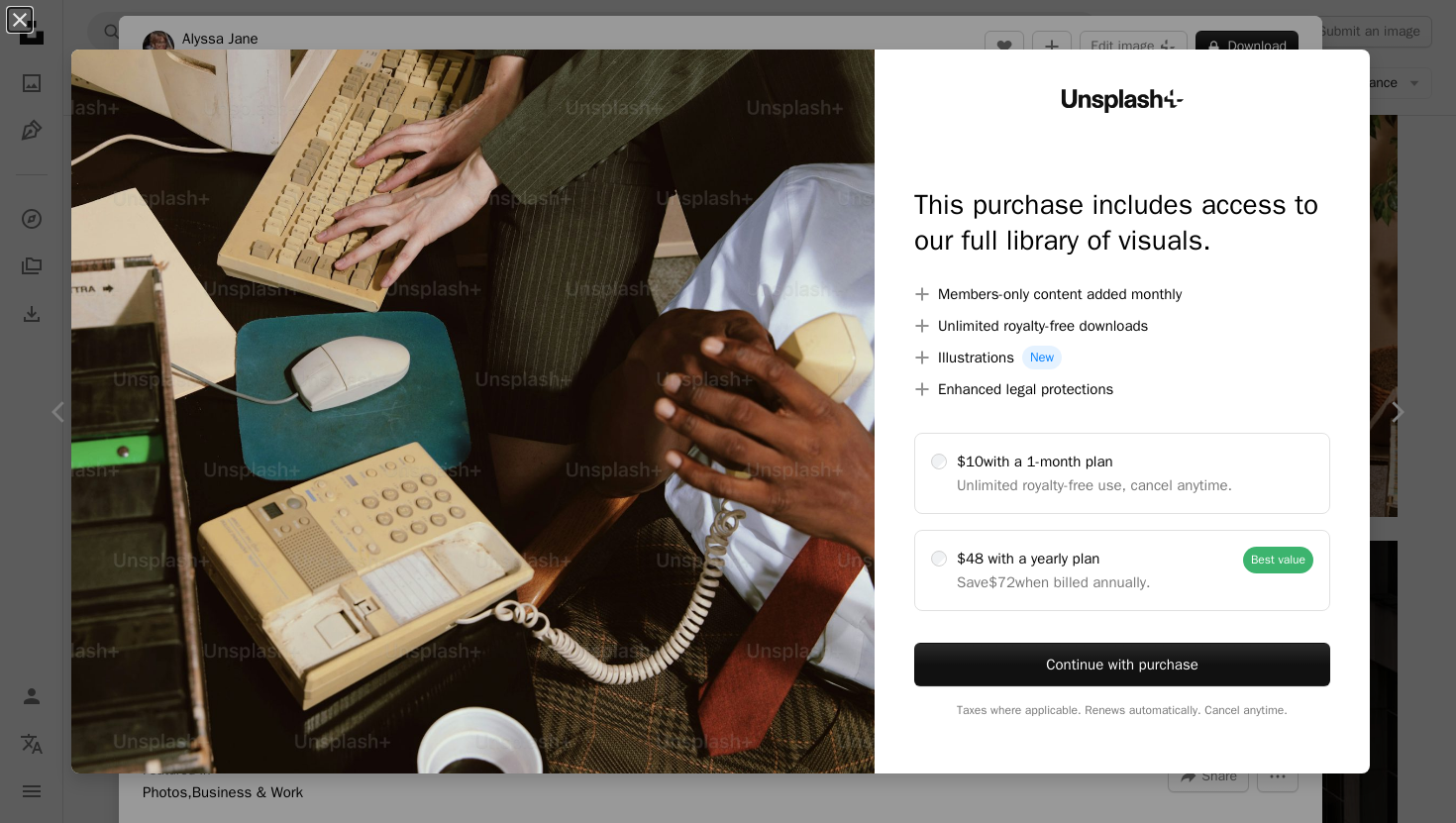 click on "An X shape Unsplash+ This purchase includes access to our full library of visuals. A plus sign Members-only content added monthly A plus sign Unlimited royalty-free downloads A plus sign Illustrations  New A plus sign Enhanced legal protections $10  with a 1-month plan Unlimited royalty-free use, cancel anytime. $48   with a yearly plan Save  $72  when billed annually. Best value Continue with purchase Taxes where applicable. Renews automatically. Cancel anytime." at bounding box center [728, 411] 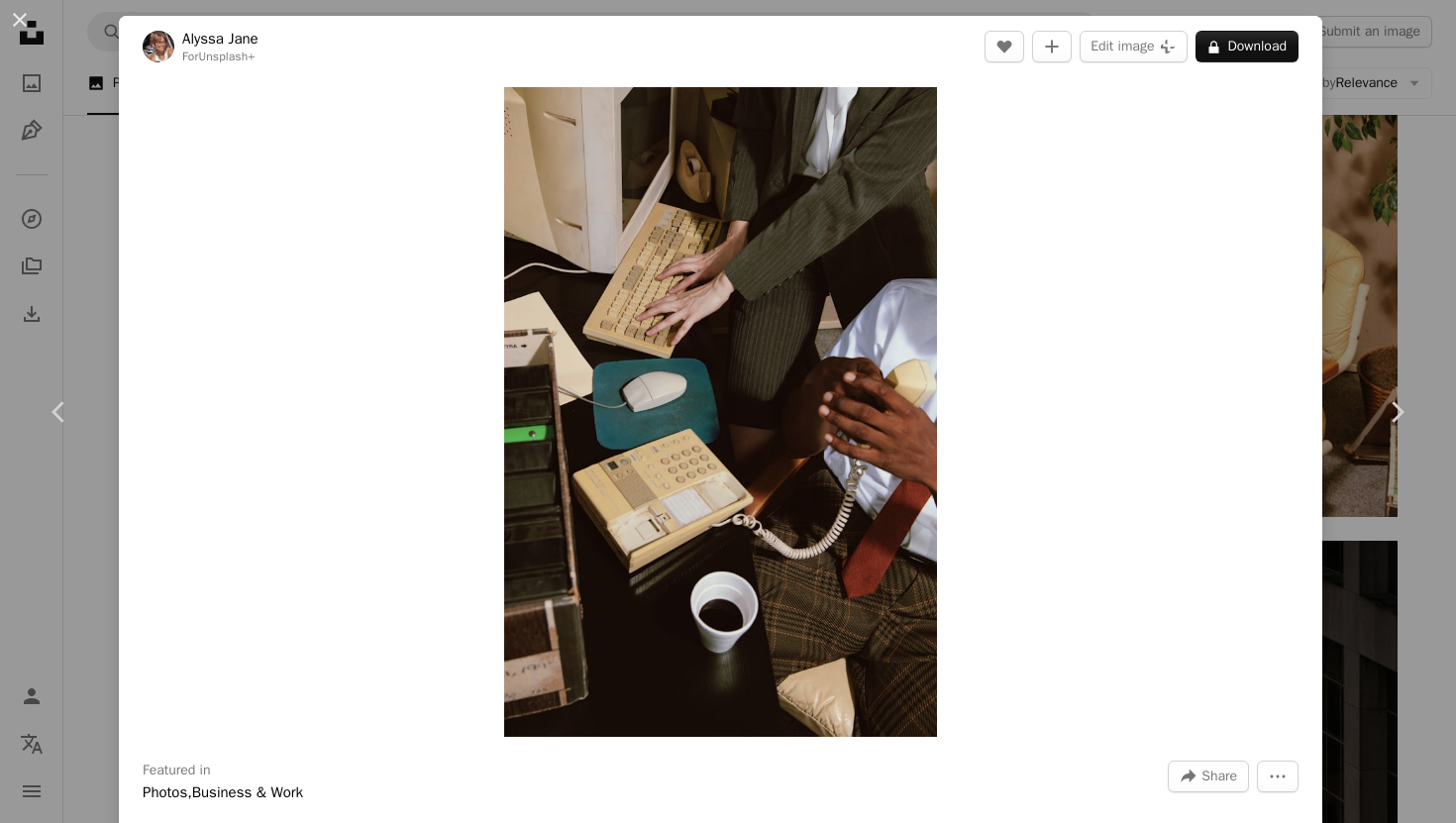 click on "An X shape Chevron left Chevron right Alyssa Jane For Unsplash+ A heart A plus sign Edit image Plus sign for Unsplash+ A lock Download Zoom in Featured in Photos , Business & Work A forward-right arrow Share More Actions Calendar outlined Published on January 14, 2024 Camera Canon, EOS 5D Mark IV Safety Licensed under the Unsplash+ License office business work team meeting phone retro contact keyboard office worker executive colleague place of work smartly dressed Public domain images From this series Chevron right Plus sign for Unsplash+ Plus sign for Unsplash+ Plus sign for Unsplash+ Plus sign for Unsplash+ Plus sign for Unsplash+ Plus sign for Unsplash+ Plus sign for Unsplash+ Plus sign for Unsplash+ Plus sign for Unsplash+ Plus sign for Unsplash+ Related images Plus sign for Unsplash+ A heart A plus sign Curated Lifestyle For Unsplash+ A lock Download Plus sign for Unsplash+ A heart A plus sign Curated Lifestyle For Unsplash+ A lock Download Plus sign for Unsplash+ A heart A plus sign A. C." at bounding box center (728, 411) 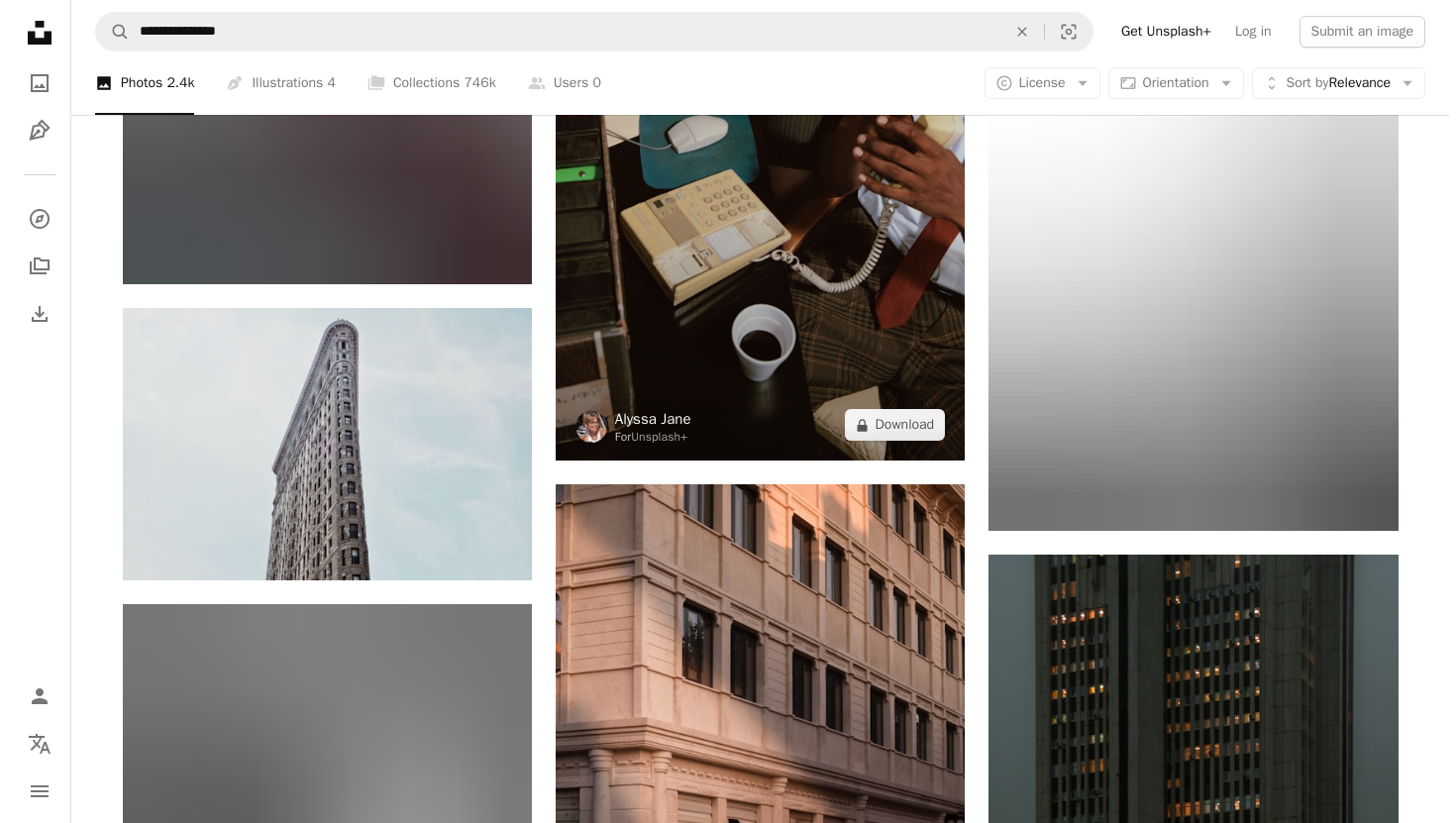 scroll, scrollTop: 34842, scrollLeft: 0, axis: vertical 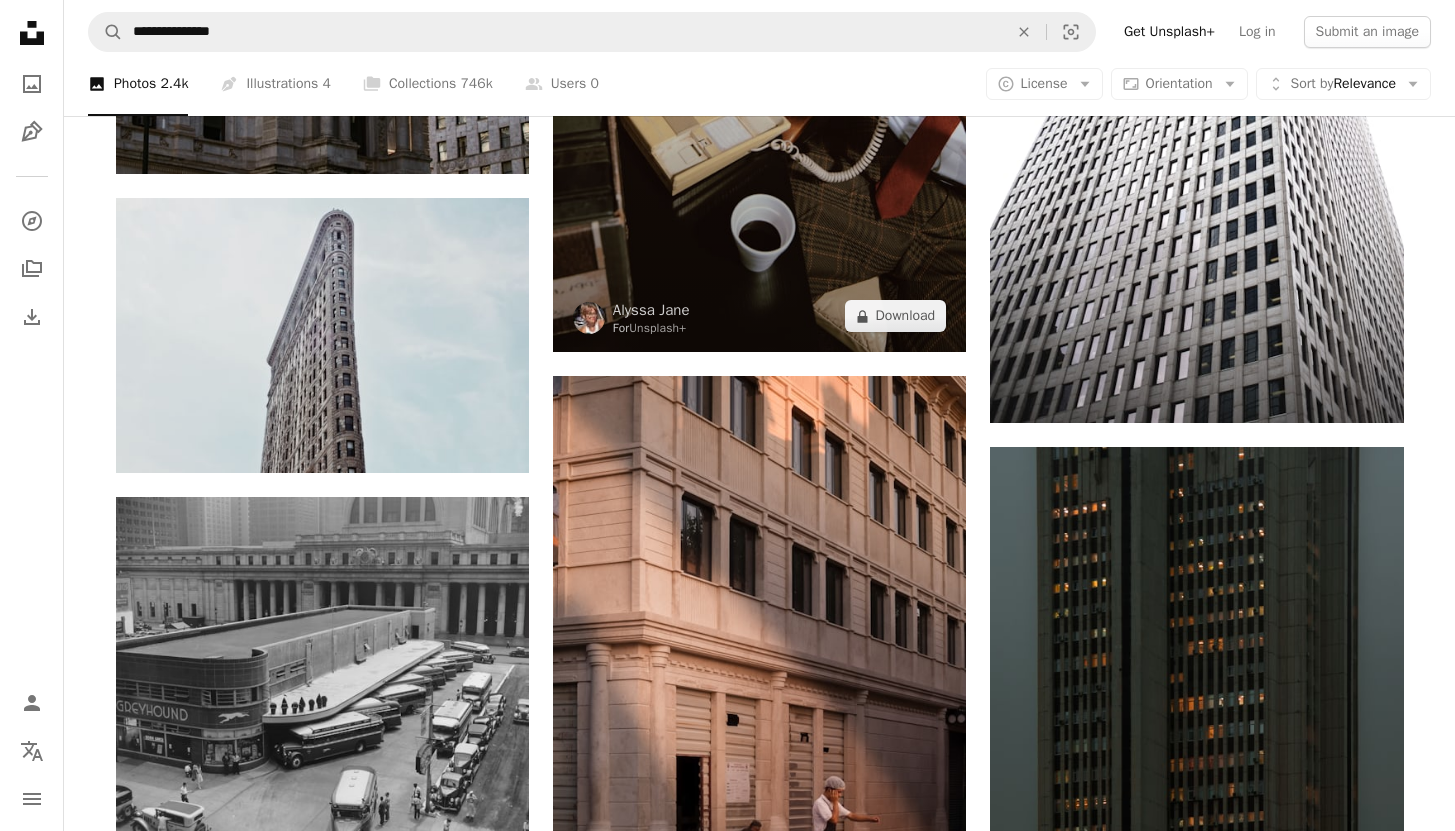 click at bounding box center (759, 42) 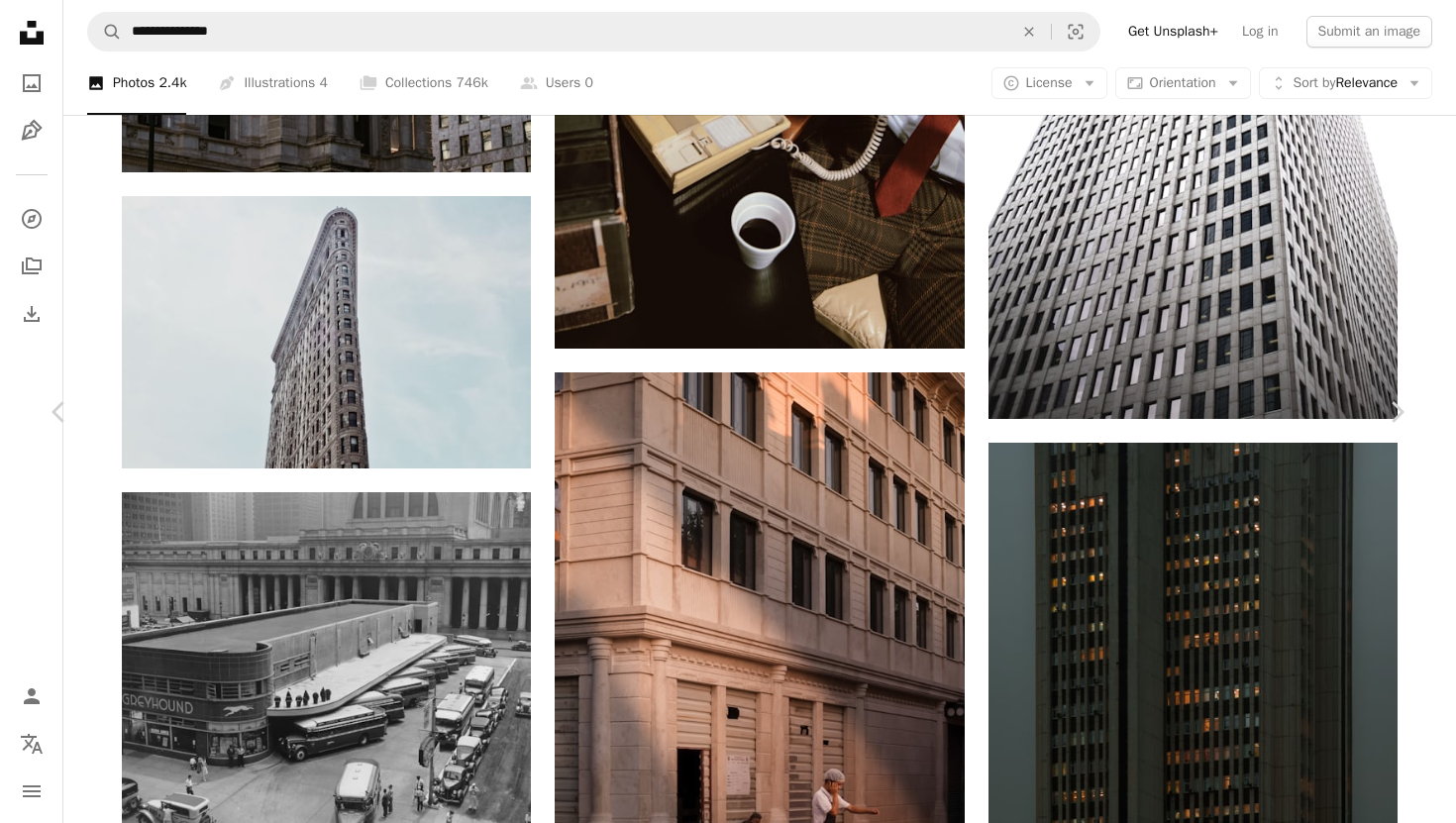 scroll, scrollTop: 7043, scrollLeft: 0, axis: vertical 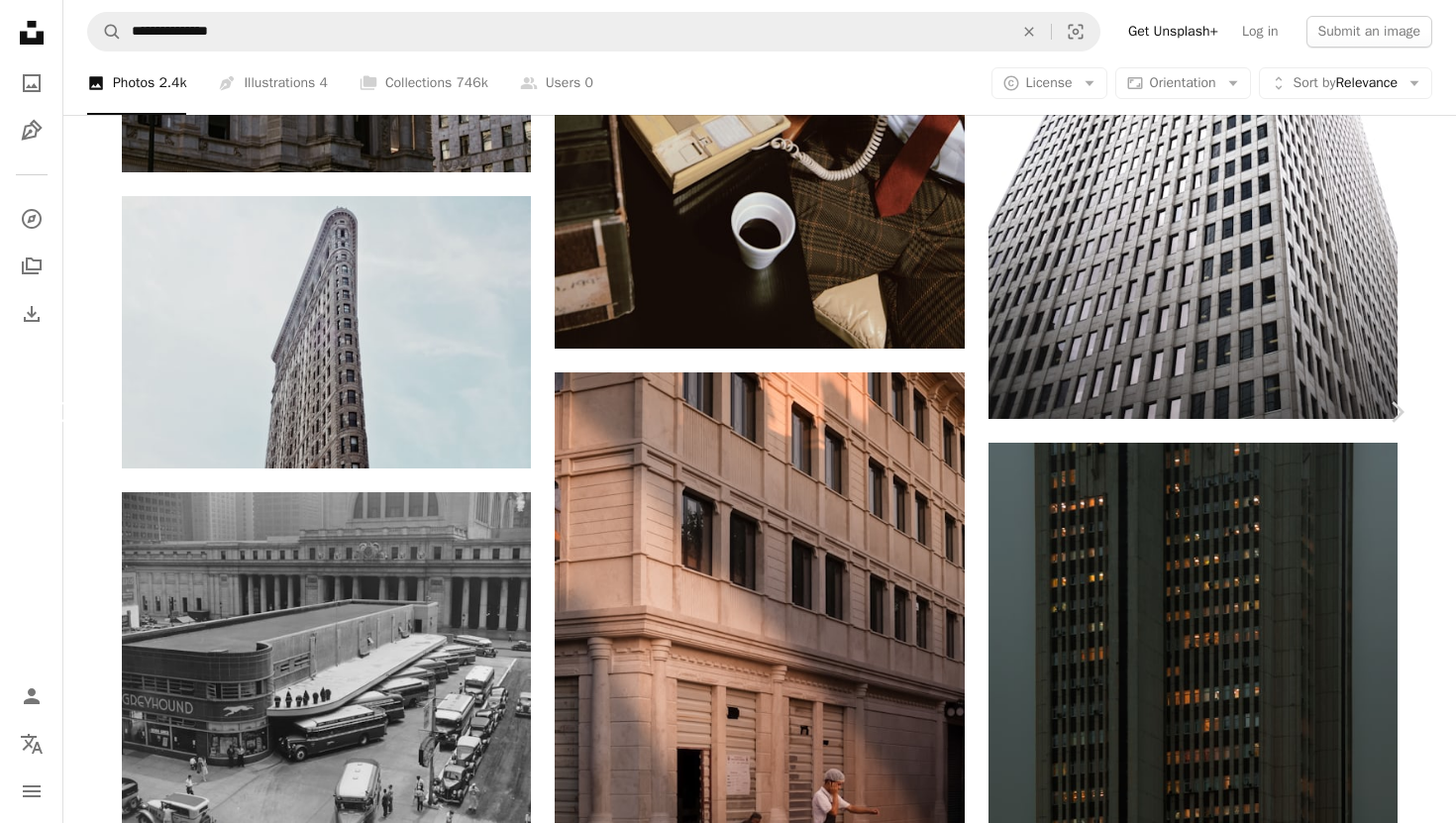 click on "Chevron left" at bounding box center [59, 412] 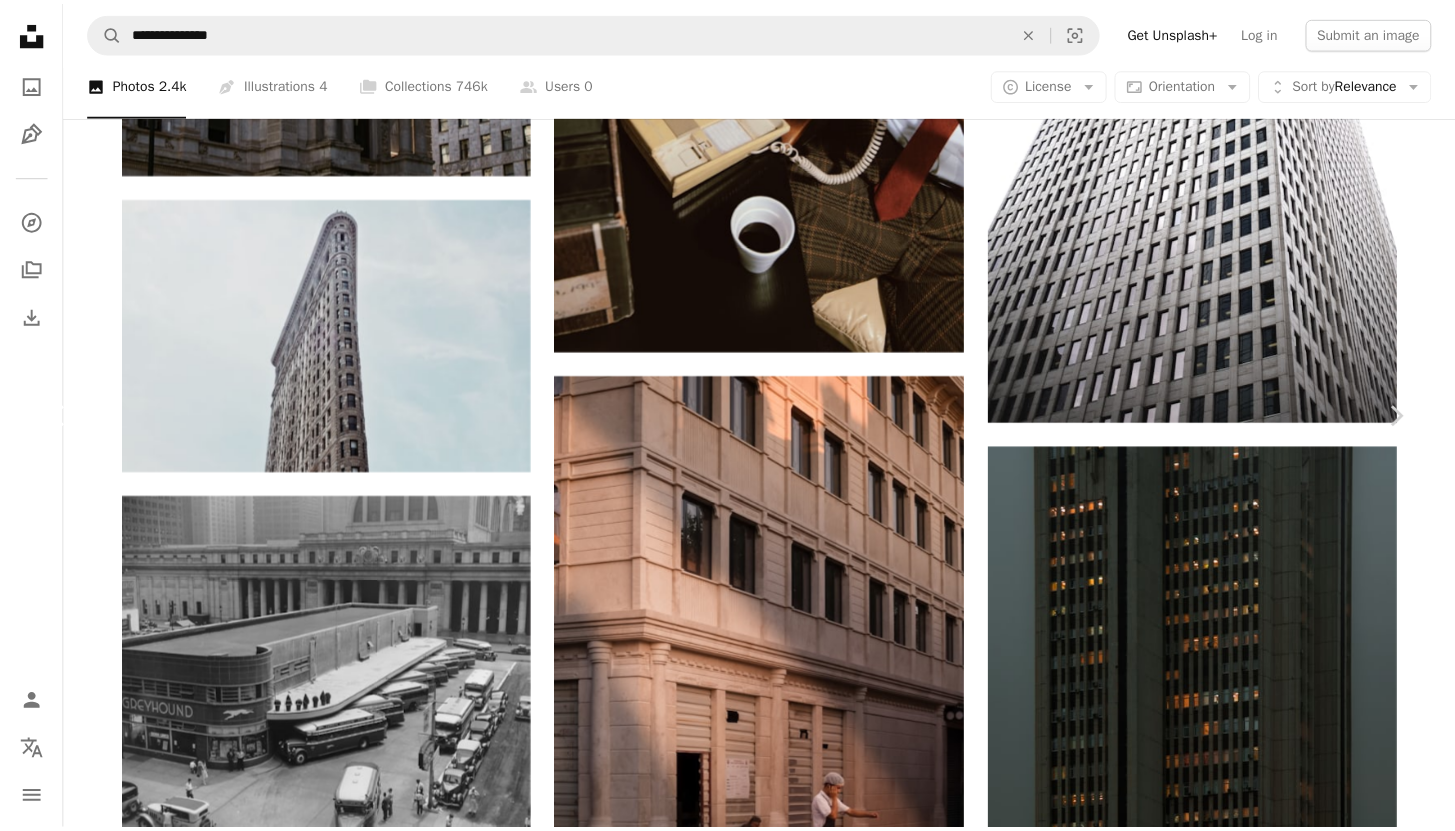scroll, scrollTop: 0, scrollLeft: 0, axis: both 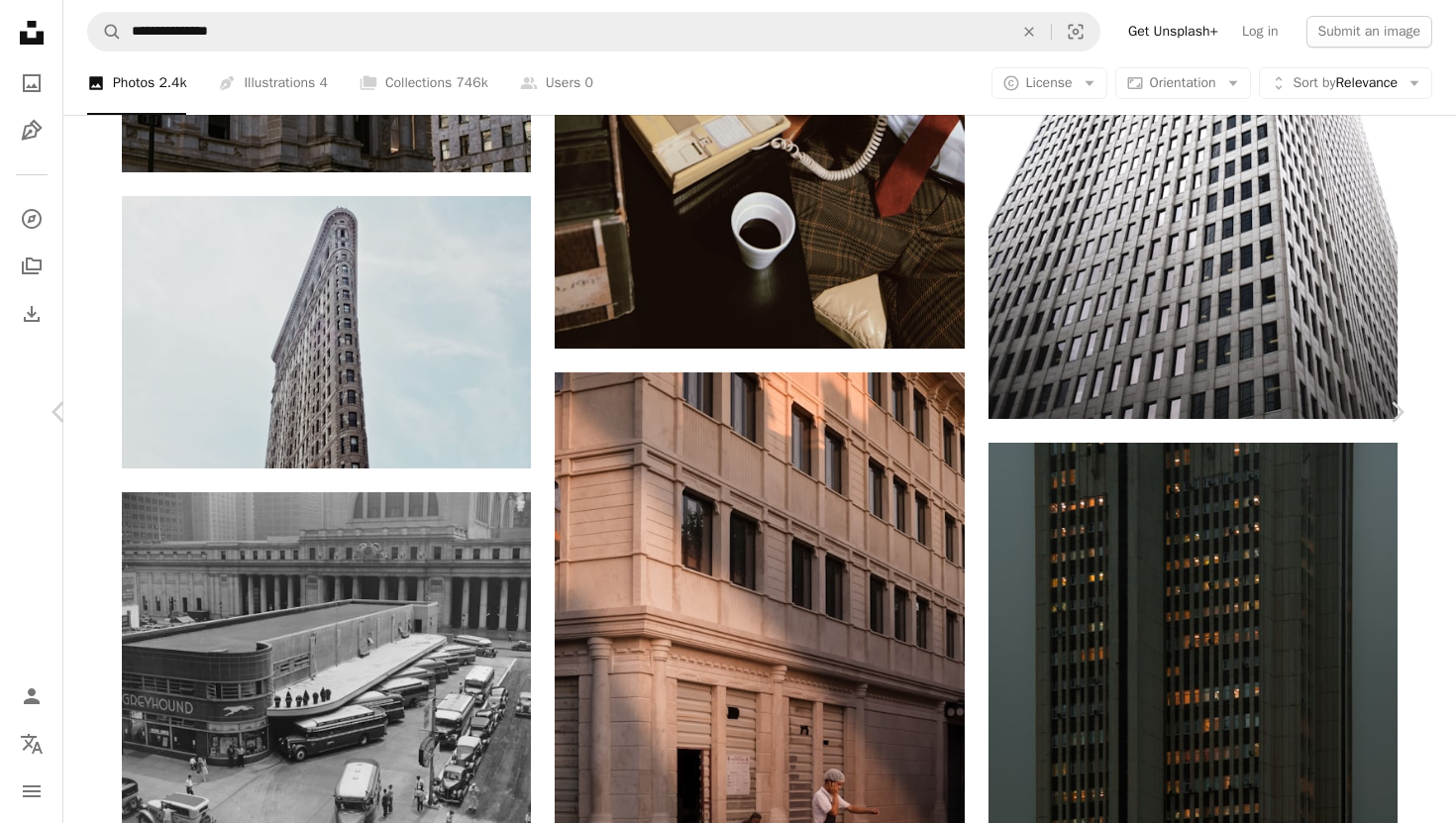 click on "An X shape Chevron left Chevron right Micaela Parente Available for hire A checkmark inside of a circle A heart A plus sign Edit image Plus sign for Unsplash+ Download free Chevron down Zoom in Views 989,602 Downloads 4,596 Featured in Photos A forward-right arrow Share Info icon Info More Actions Minimal Flatiron A map marker Flatiron Building, New York, United States Calendar outlined Published on March 1, 2018 Camera SONY, DSC-RX100 Safety Free to use under the Unsplash License wallpaper building architecture new york new york city minimal icon nyc landmark flatiron building flatiron city grey urban town skyscraper united states tower high rise bell tower HD Wallpapers Browse premium related images on iStock | Save 20% with code UNSPLASH20 View more on iStock ↗ Related images A heart A plus sign Jonathan Cooper Available for hire A checkmark inside of a circle Arrow pointing down A heart A plus sign Mateusz Zatorski Available for hire A checkmark inside of a circle Arrow pointing down A heart For" at bounding box center [728, 8418] 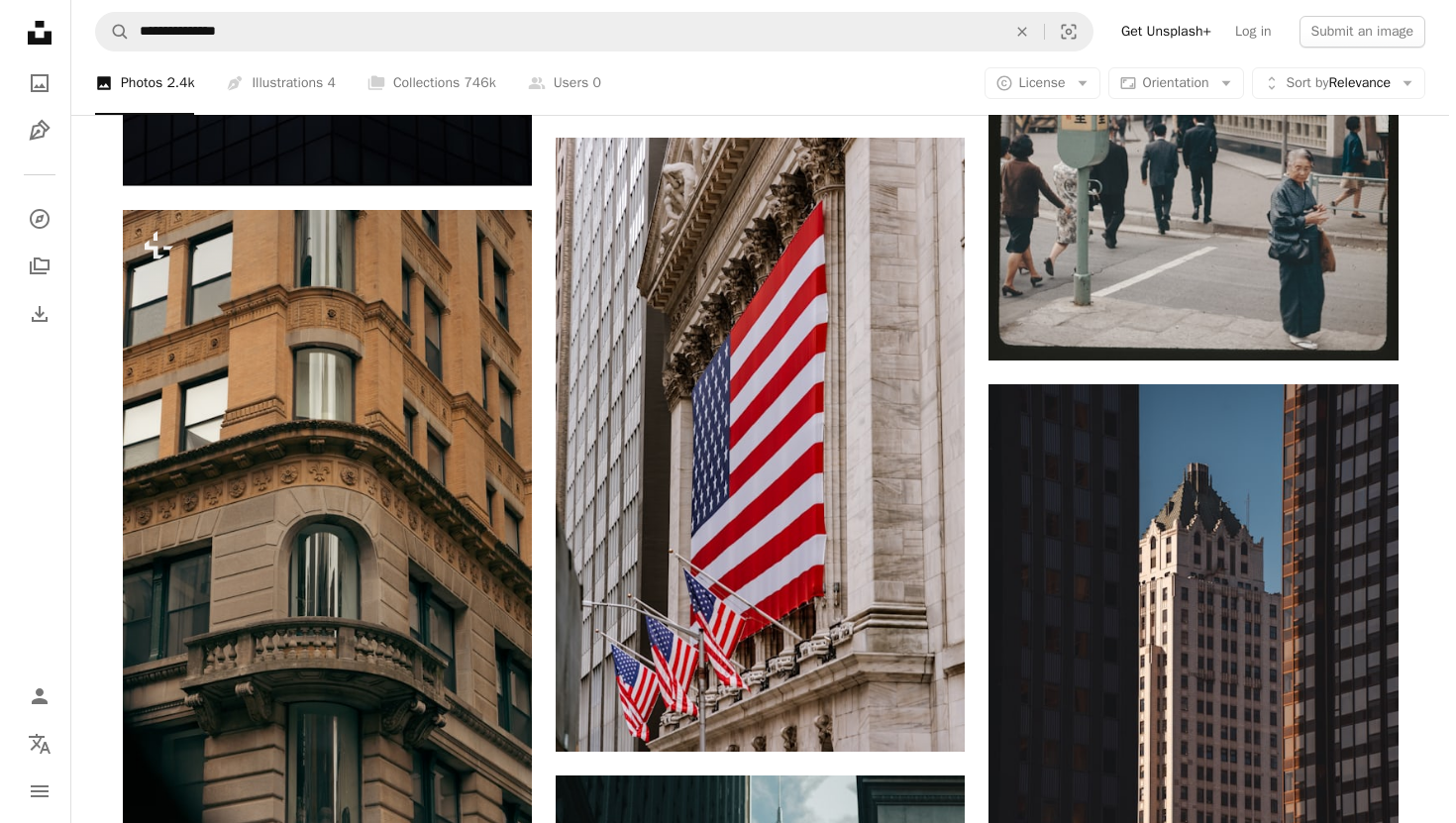 scroll, scrollTop: 9968, scrollLeft: 0, axis: vertical 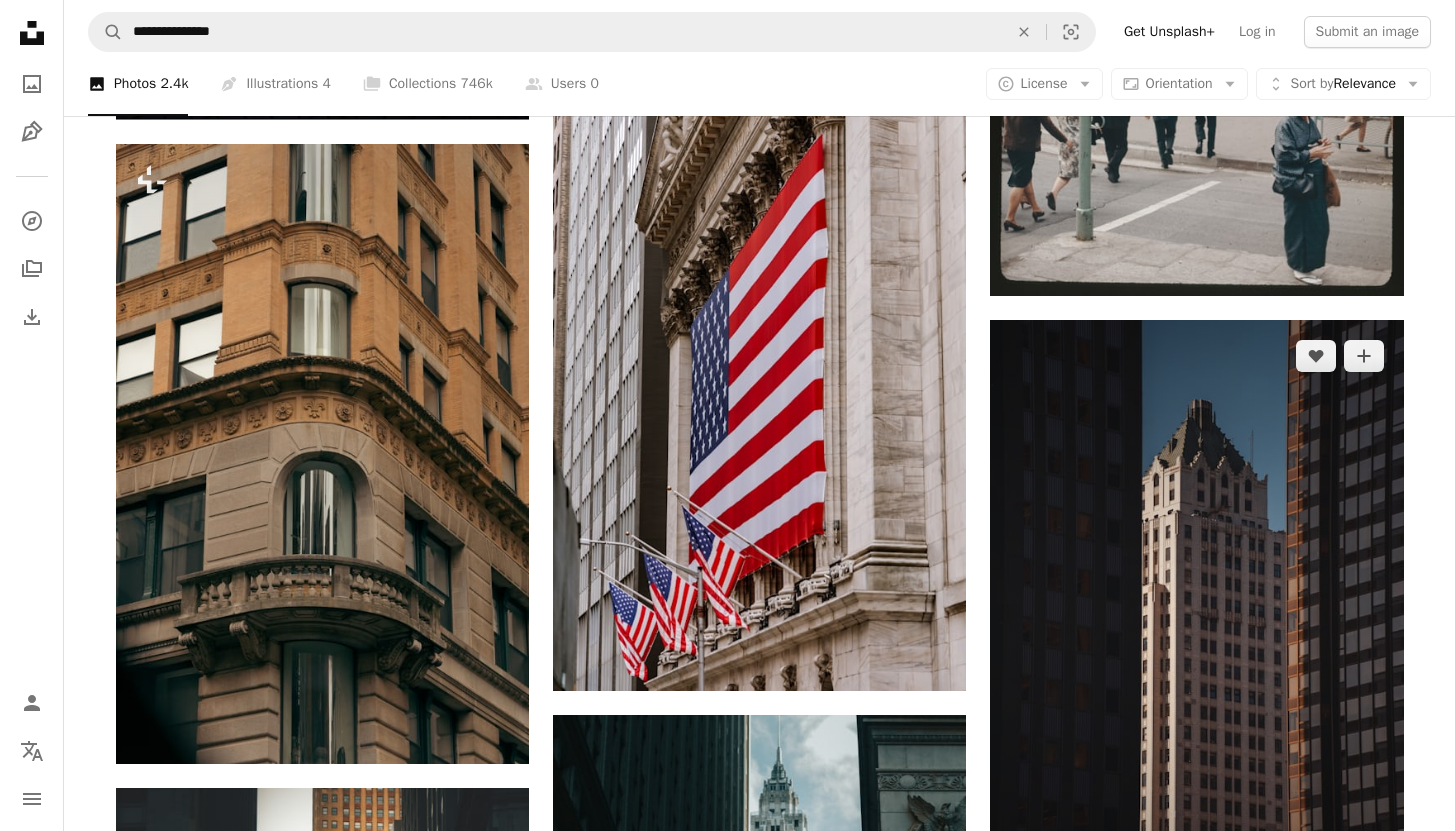 click at bounding box center (1196, 630) 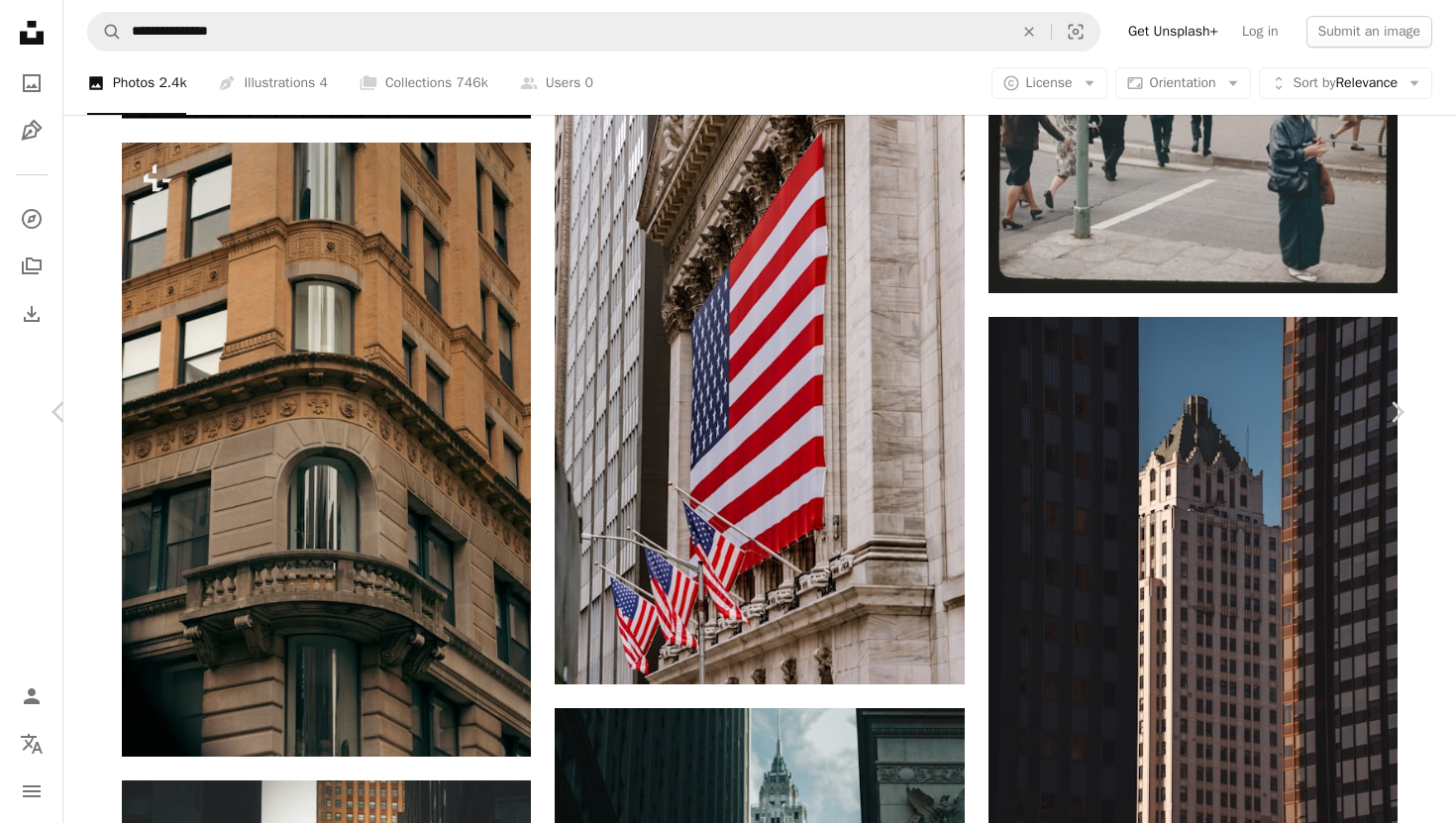 scroll, scrollTop: 174, scrollLeft: 0, axis: vertical 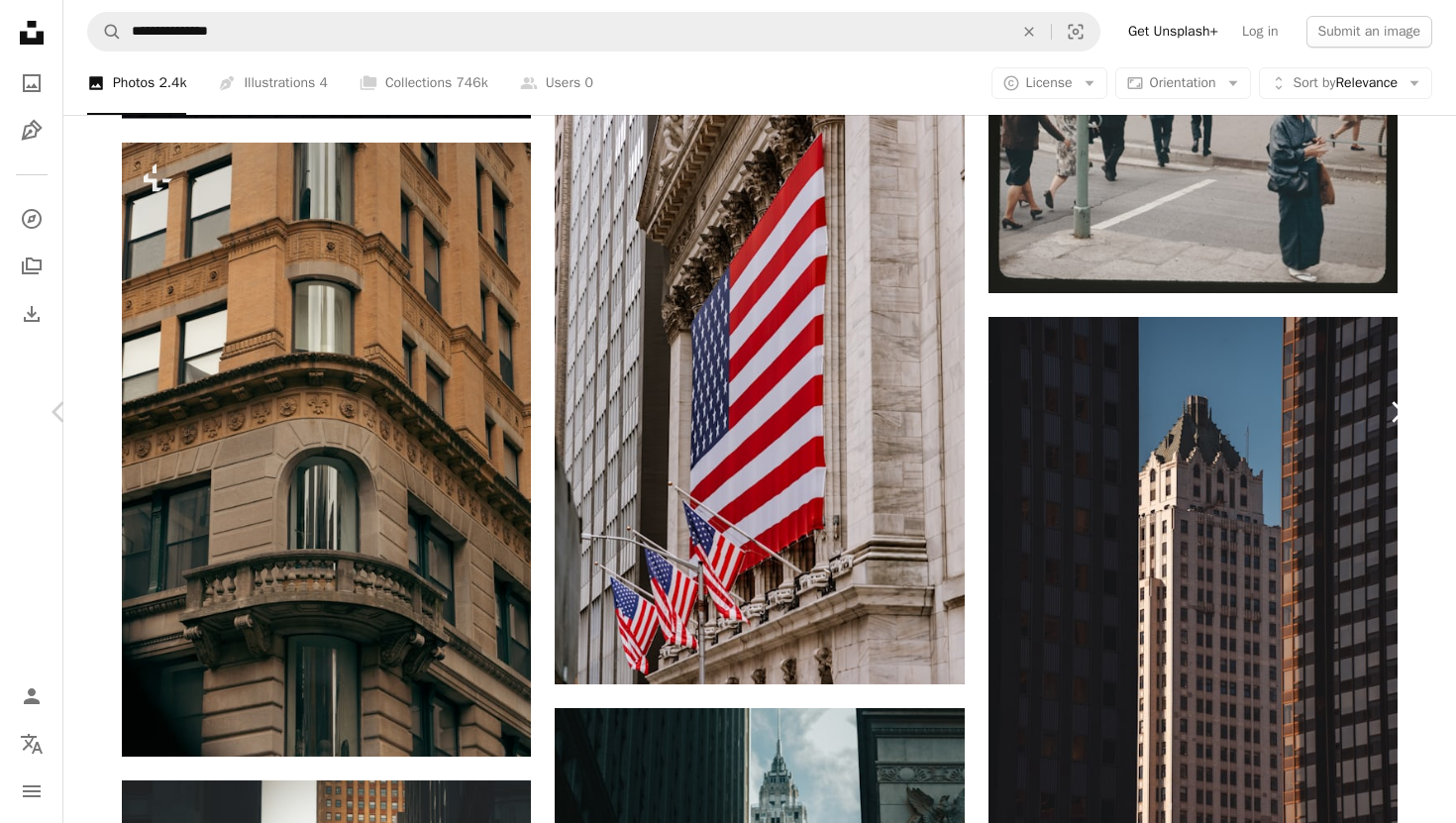 click on "Chevron right" at bounding box center [1397, 412] 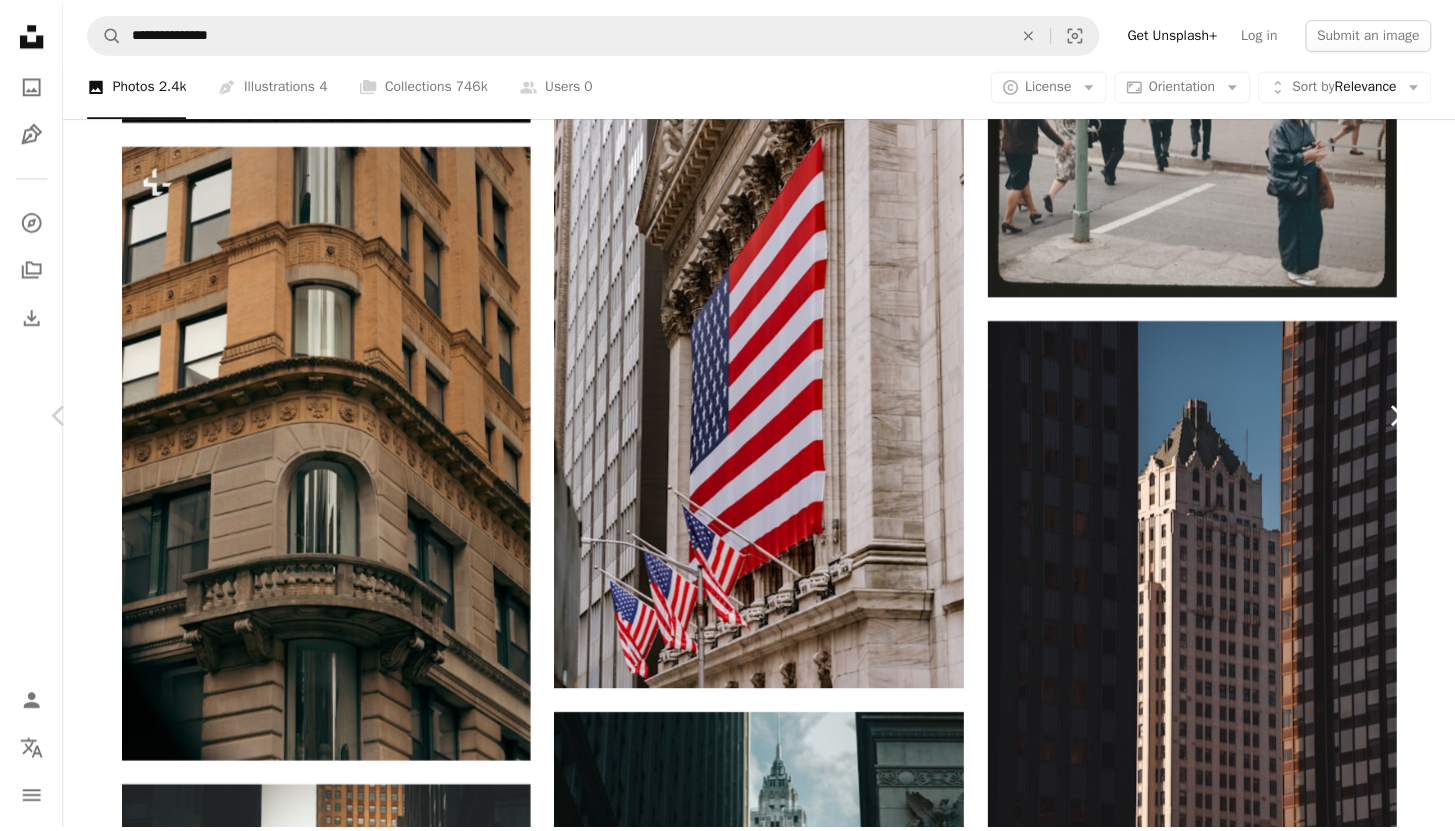 scroll, scrollTop: 0, scrollLeft: 0, axis: both 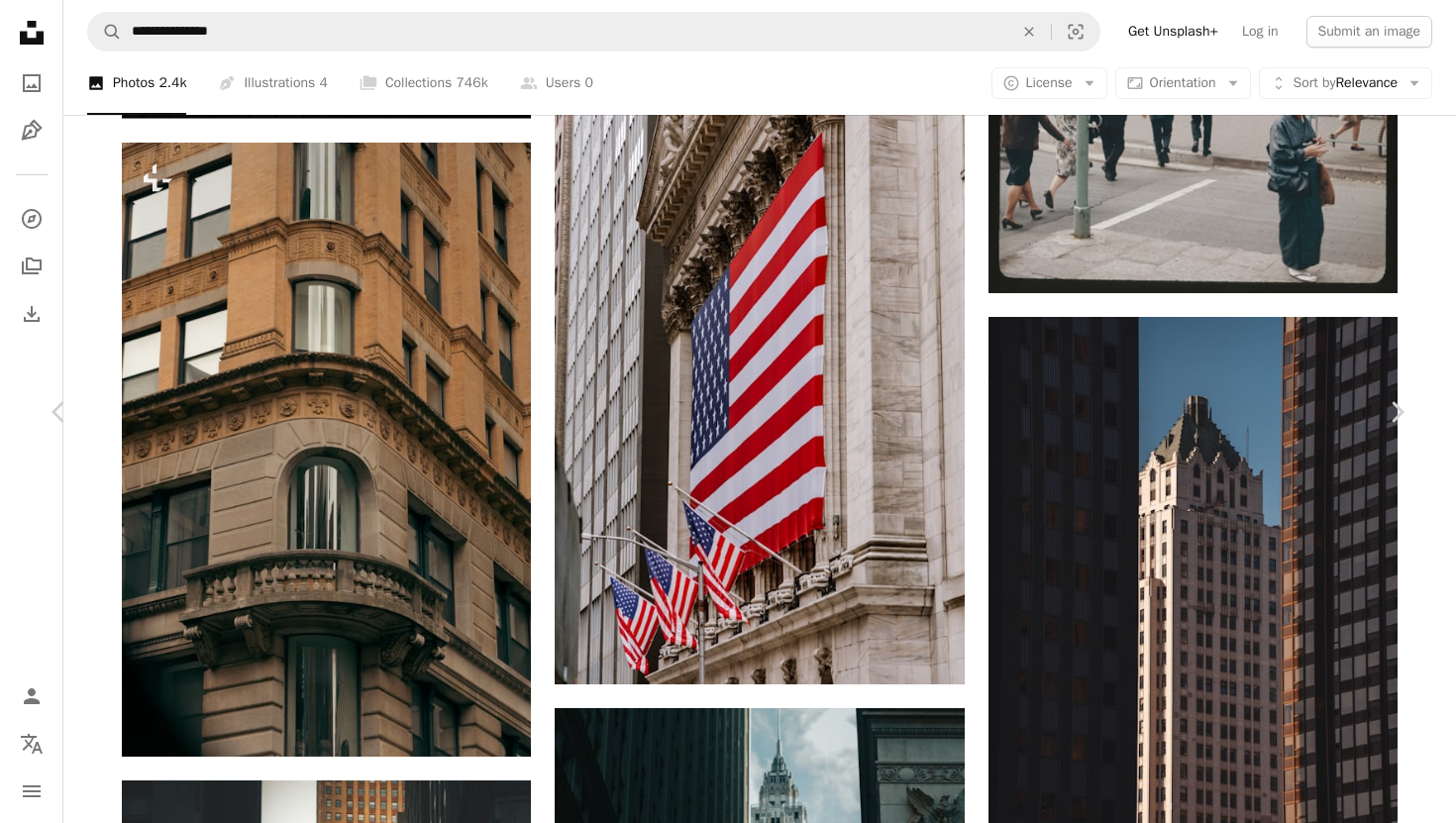 click on "An X shape Chevron left Chevron right Hans Isaacson Available for hire A checkmark inside of a circle A heart A plus sign Edit image Plus sign for Unsplash+ Download free Chevron down Zoom in Views 304,252 Downloads 1,855 Featured in Photos A forward-right arrow Share Info icon Info More Actions Wall Street Calendar outlined Published on May 30, 2022 Camera Canon, EOS RP Safety Free to use under the Unsplash License city new york new york city usa flag economy wall street flags us flag old building landmark new york stock exchange landmarks historical building flag pole us economy stock market american flag symbol flag Public domain images Browse premium related images on iStock | Save 20% with code UNSPLASH20 View more on iStock ↗ Related images A heart A plus sign Jon Tyson Arrow pointing down A heart A plus sign Jon Tyson Arrow pointing down Plus sign for Unsplash+ A heart A plus sign Getty Images For Unsplash+ A lock Download Plus sign for Unsplash+ A heart A plus sign Chris Barbalis For" at bounding box center (728, 33292) 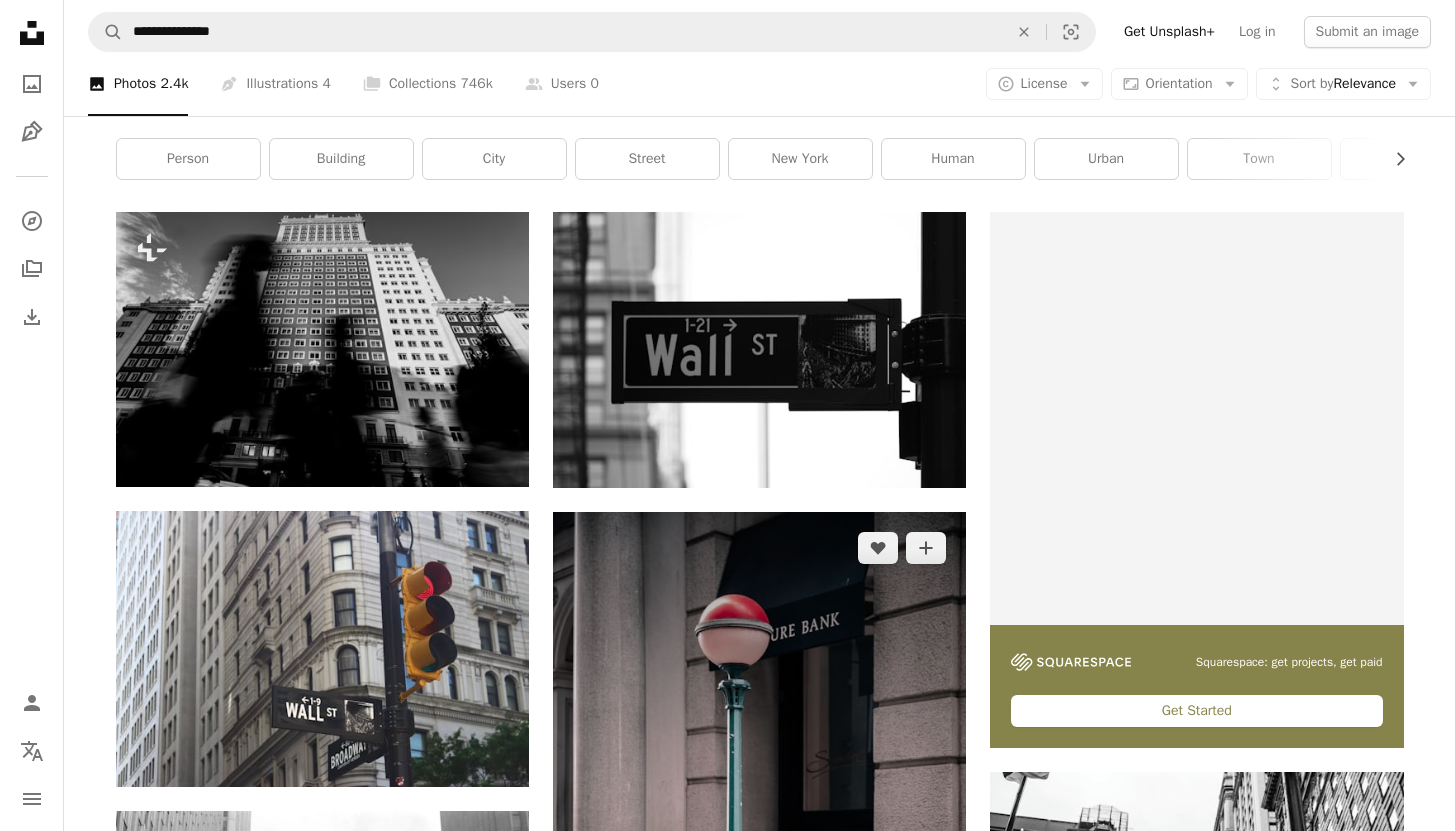 scroll, scrollTop: 57, scrollLeft: 0, axis: vertical 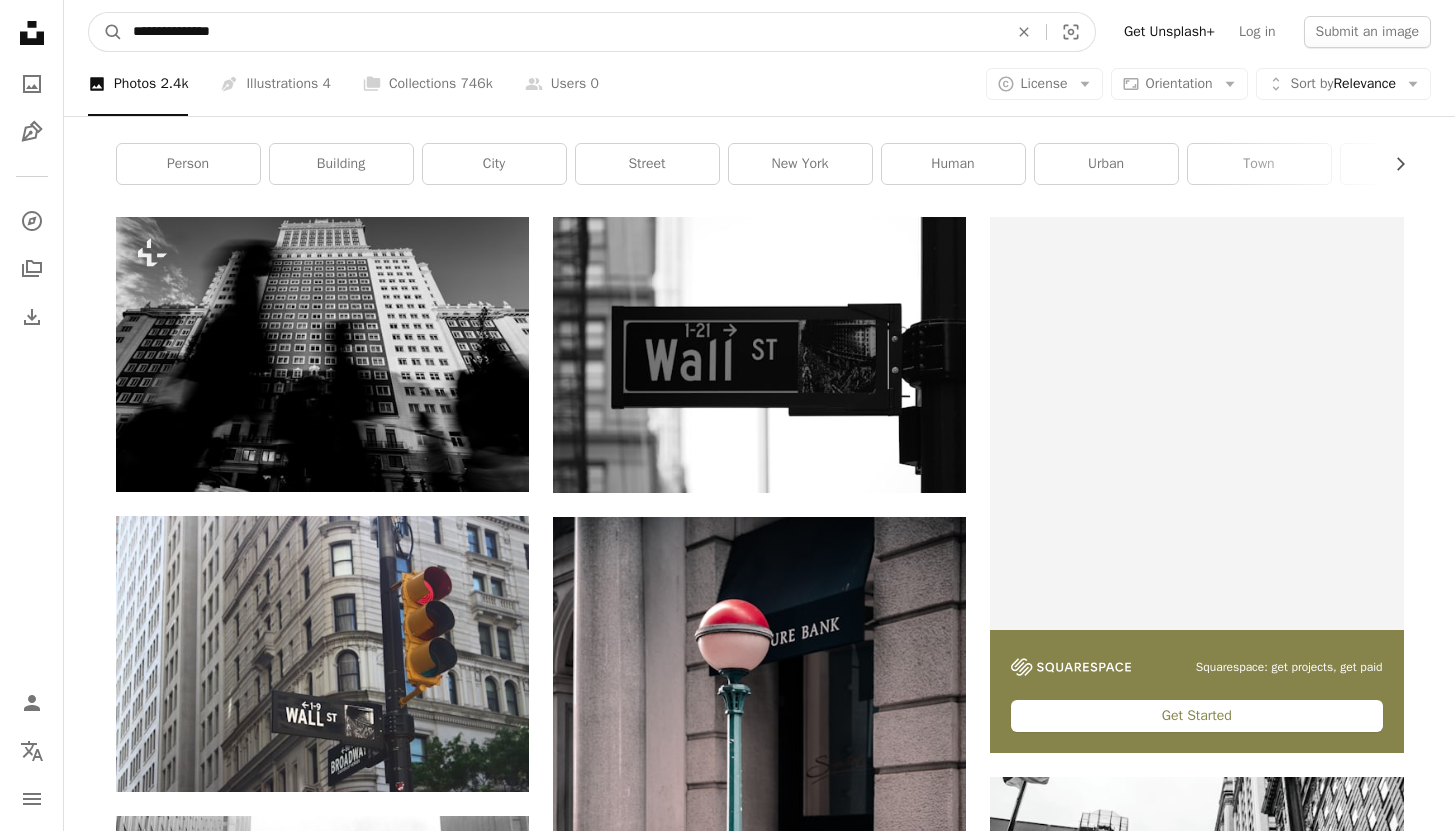 click on "**********" at bounding box center (562, 32) 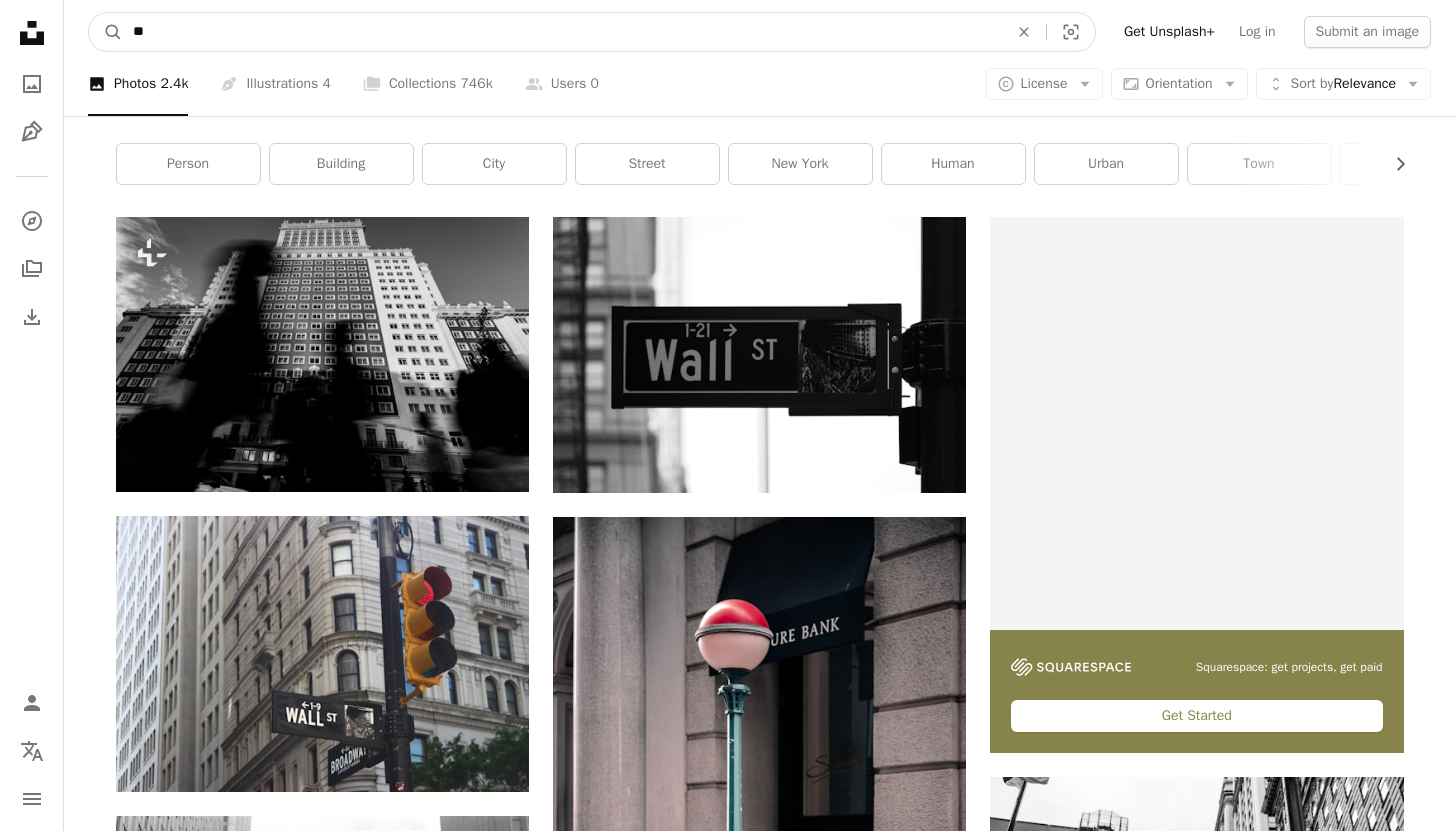 type on "*" 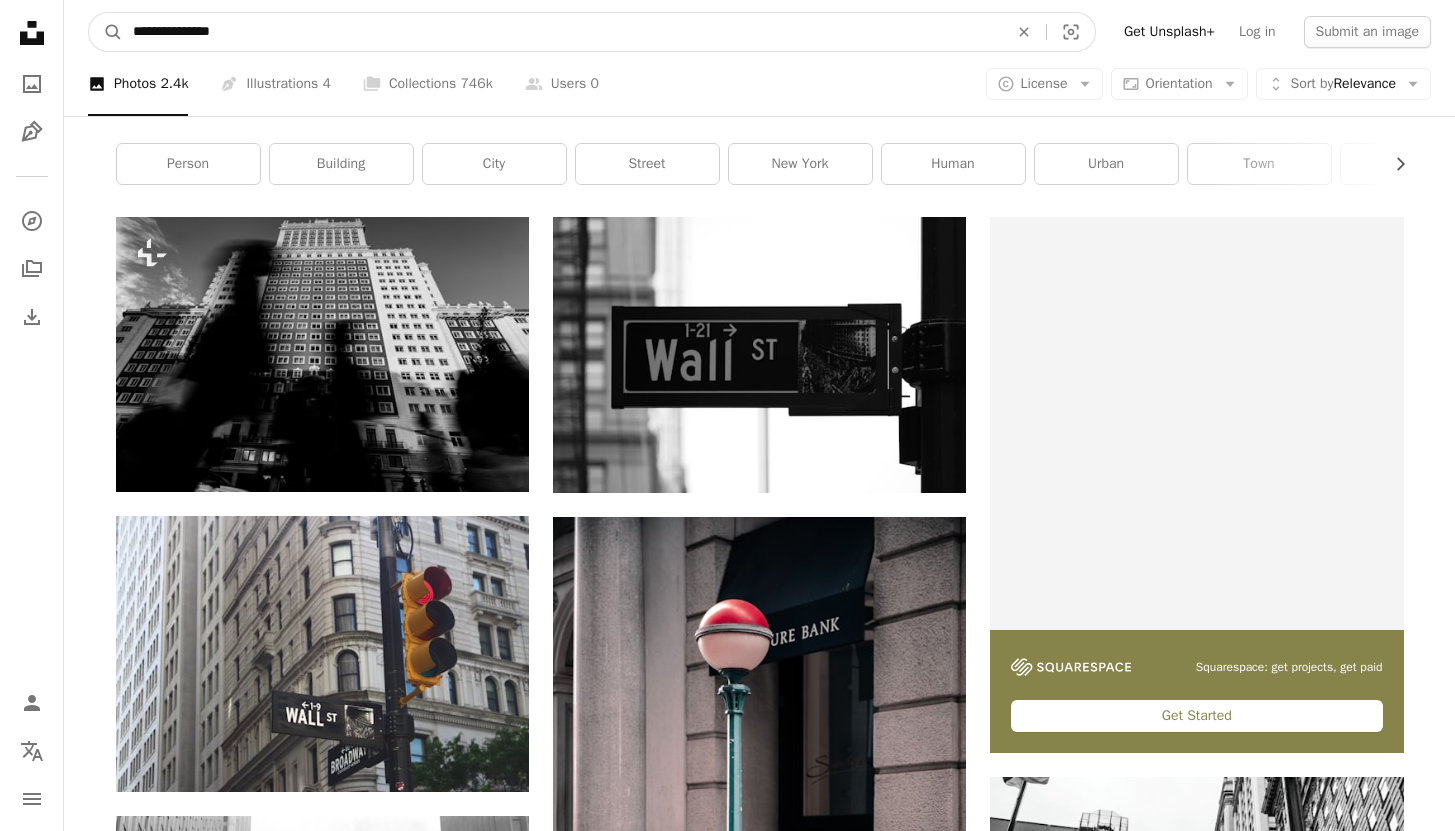 type on "**********" 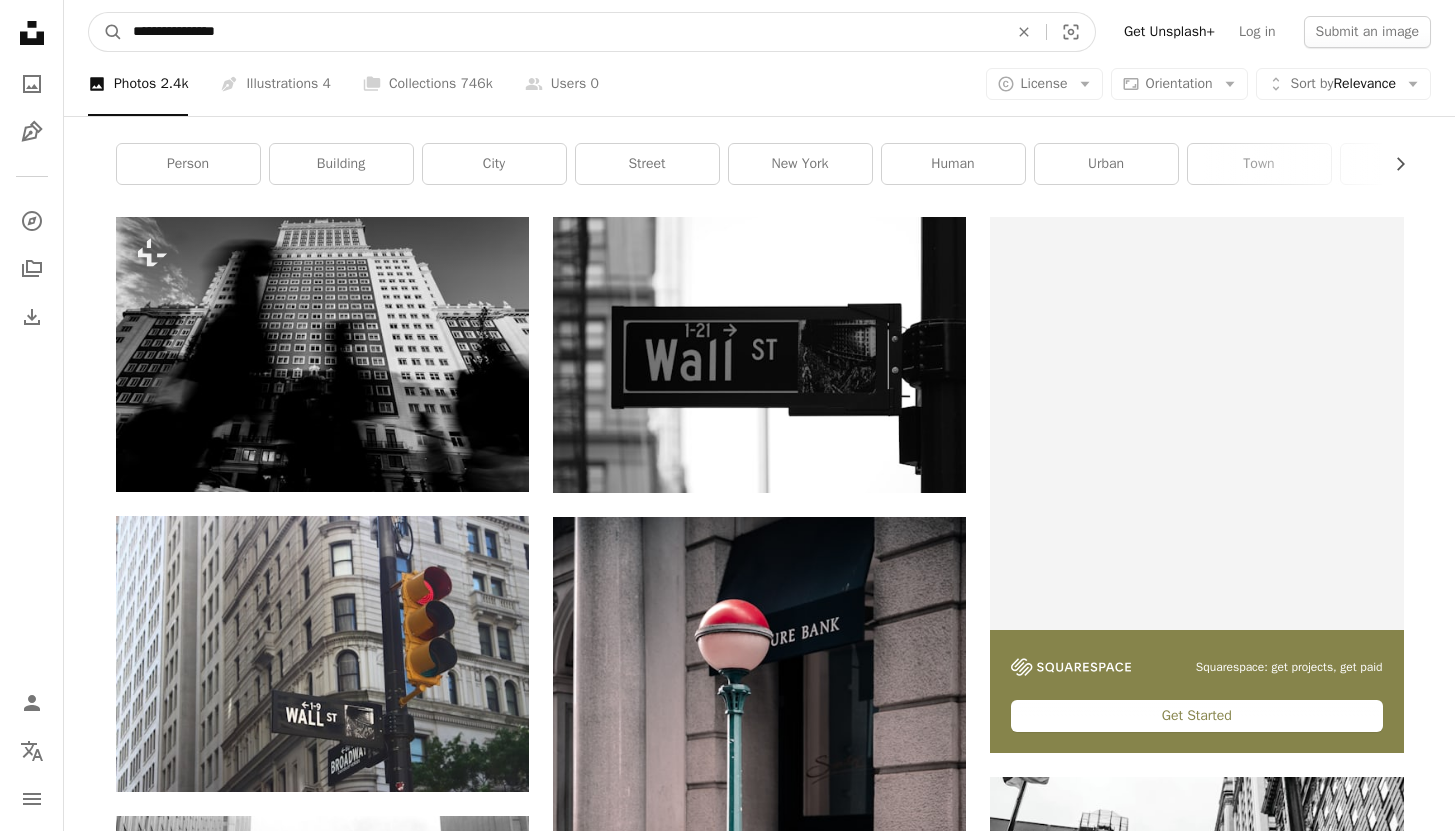 click on "A magnifying glass" at bounding box center [106, 32] 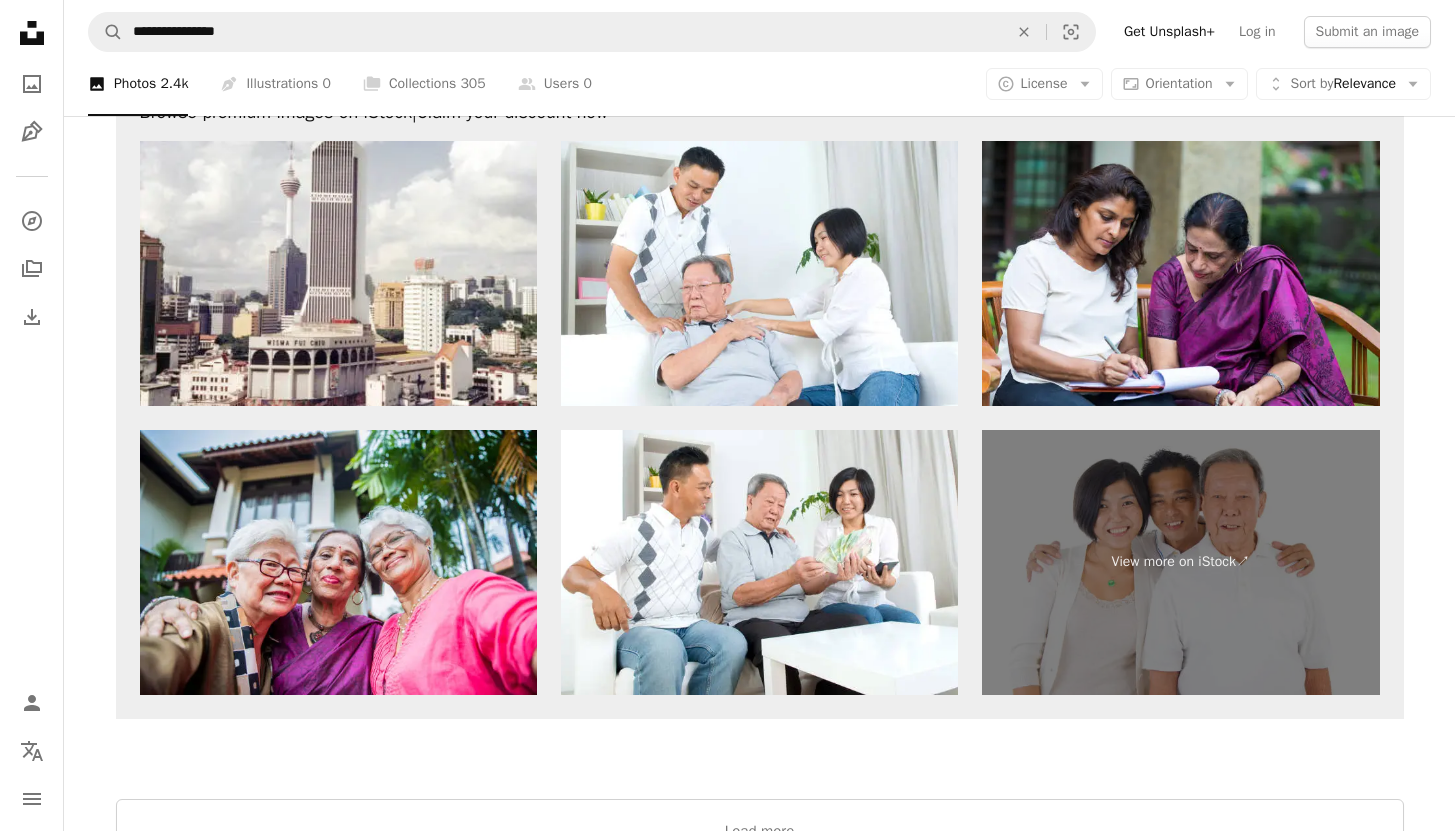 scroll, scrollTop: 4004, scrollLeft: 0, axis: vertical 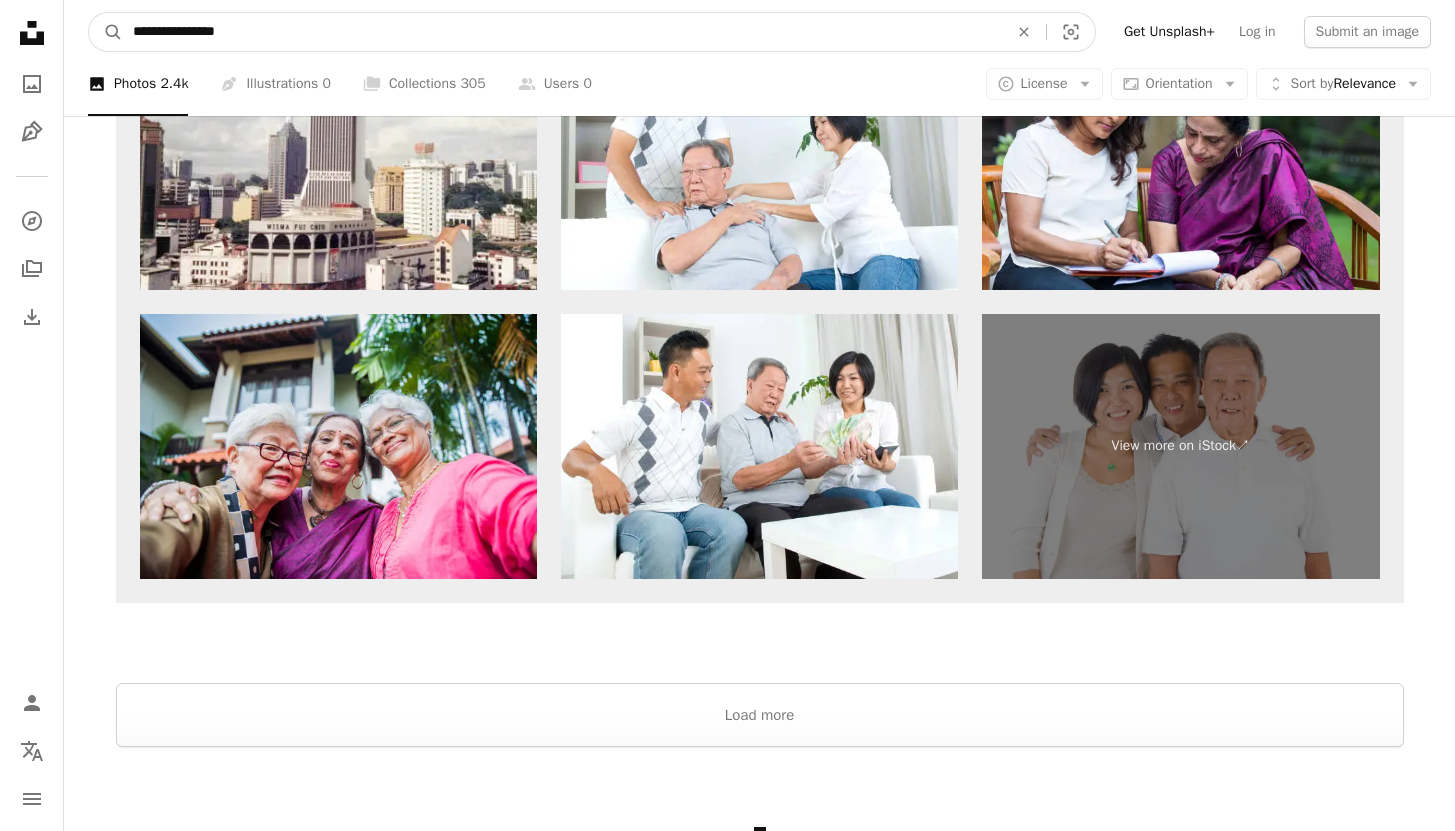 click on "**********" at bounding box center (562, 32) 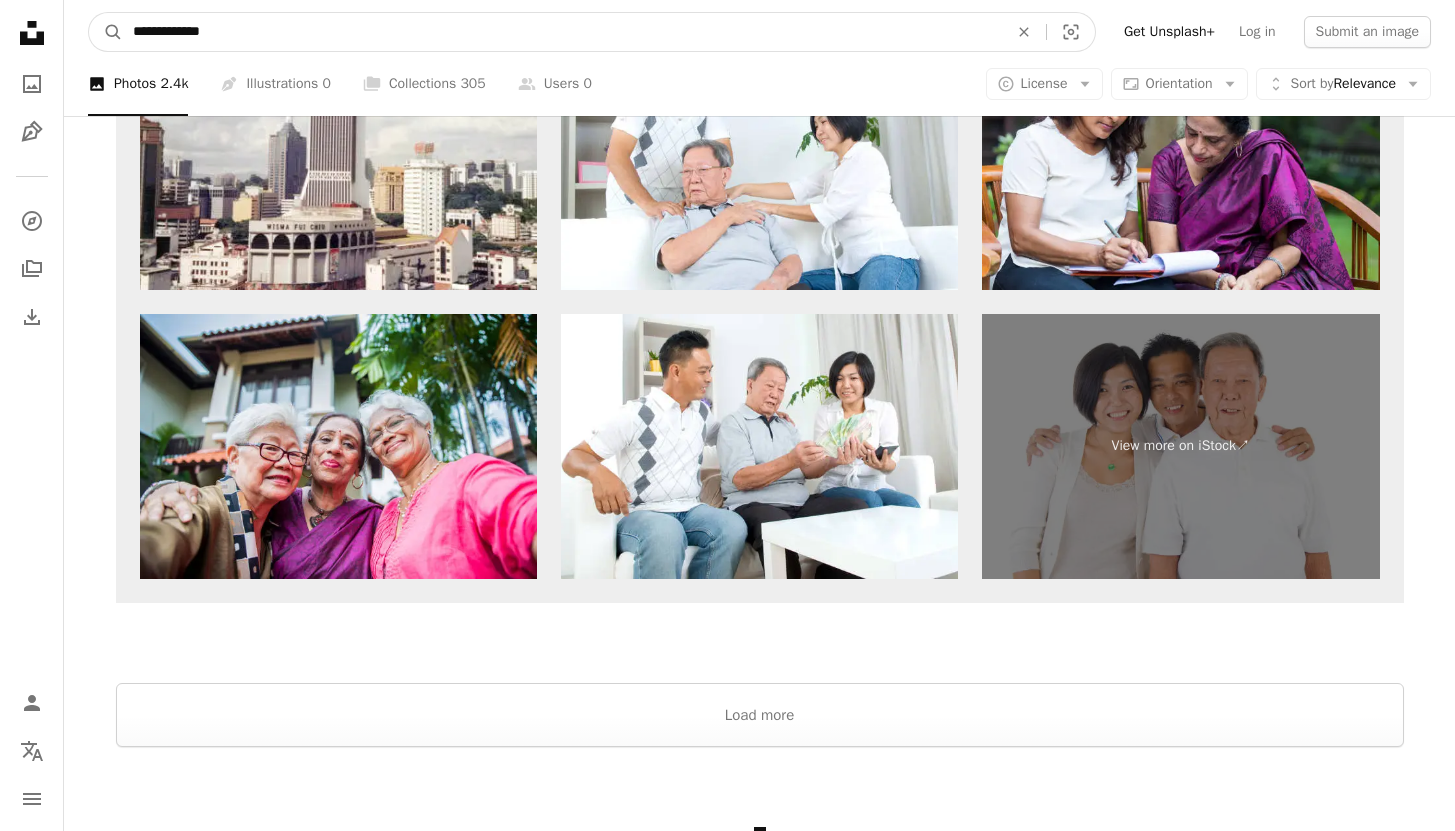 type on "**********" 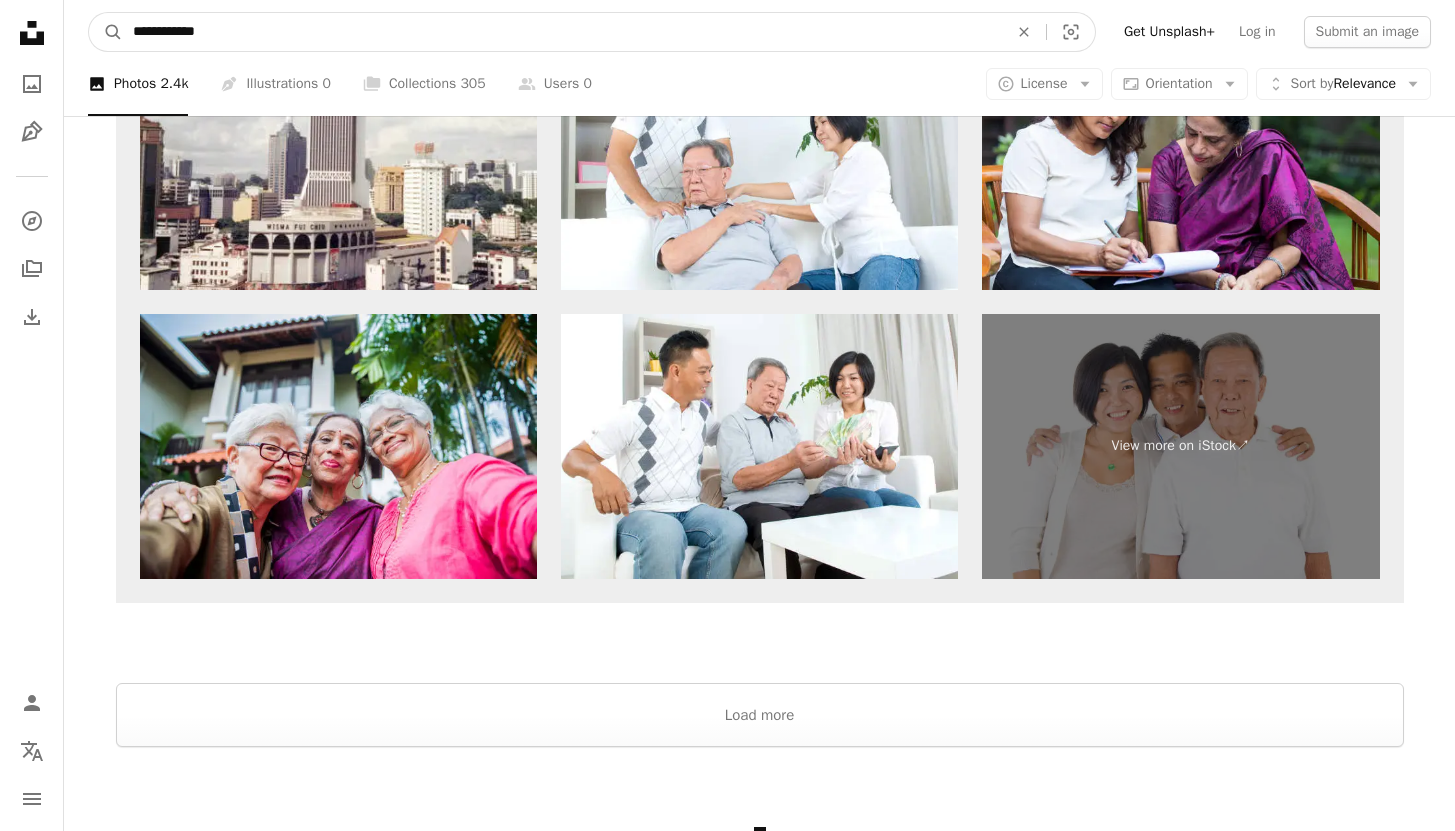 click on "A magnifying glass" at bounding box center (106, 32) 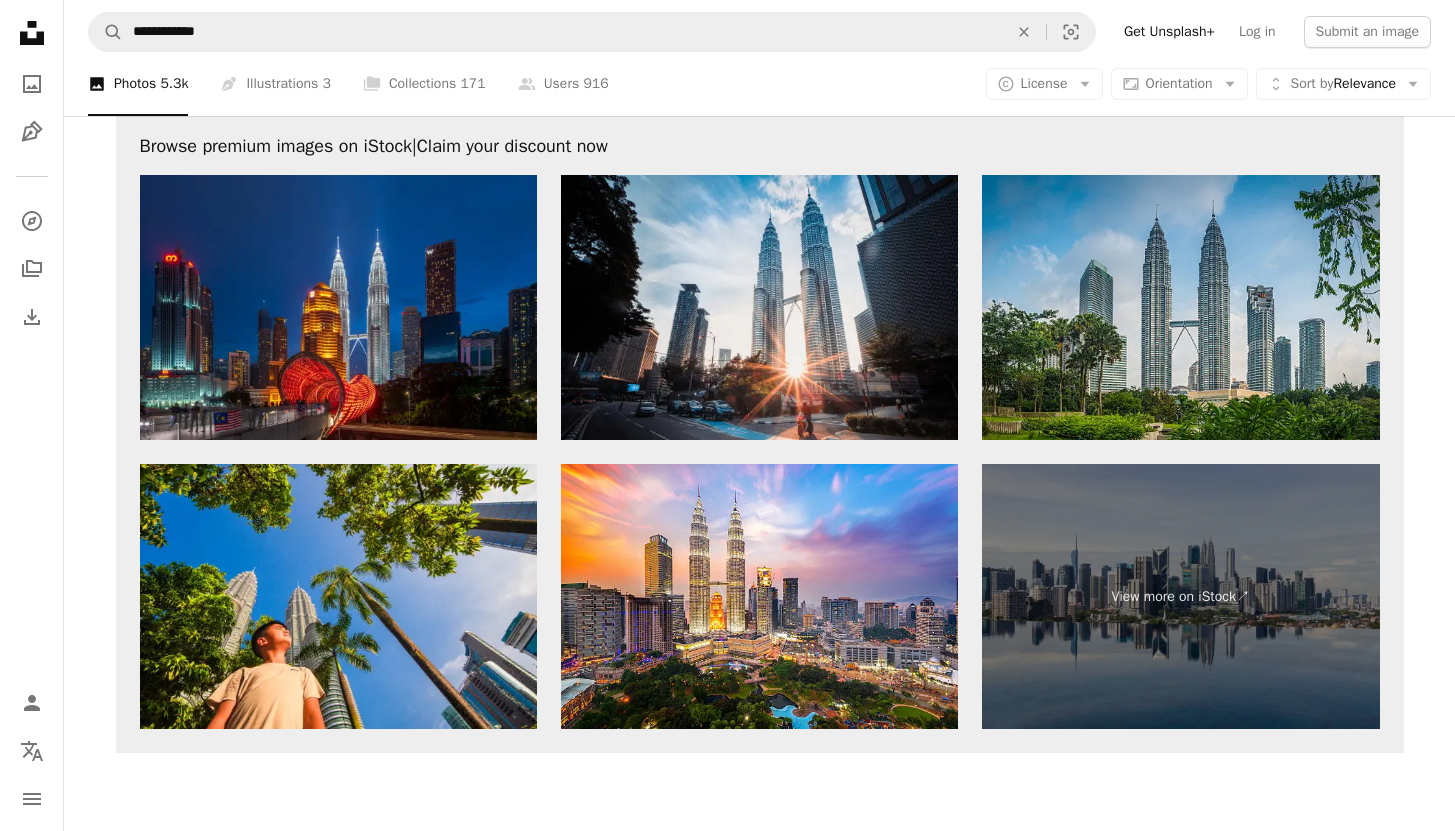 scroll, scrollTop: 4197, scrollLeft: 0, axis: vertical 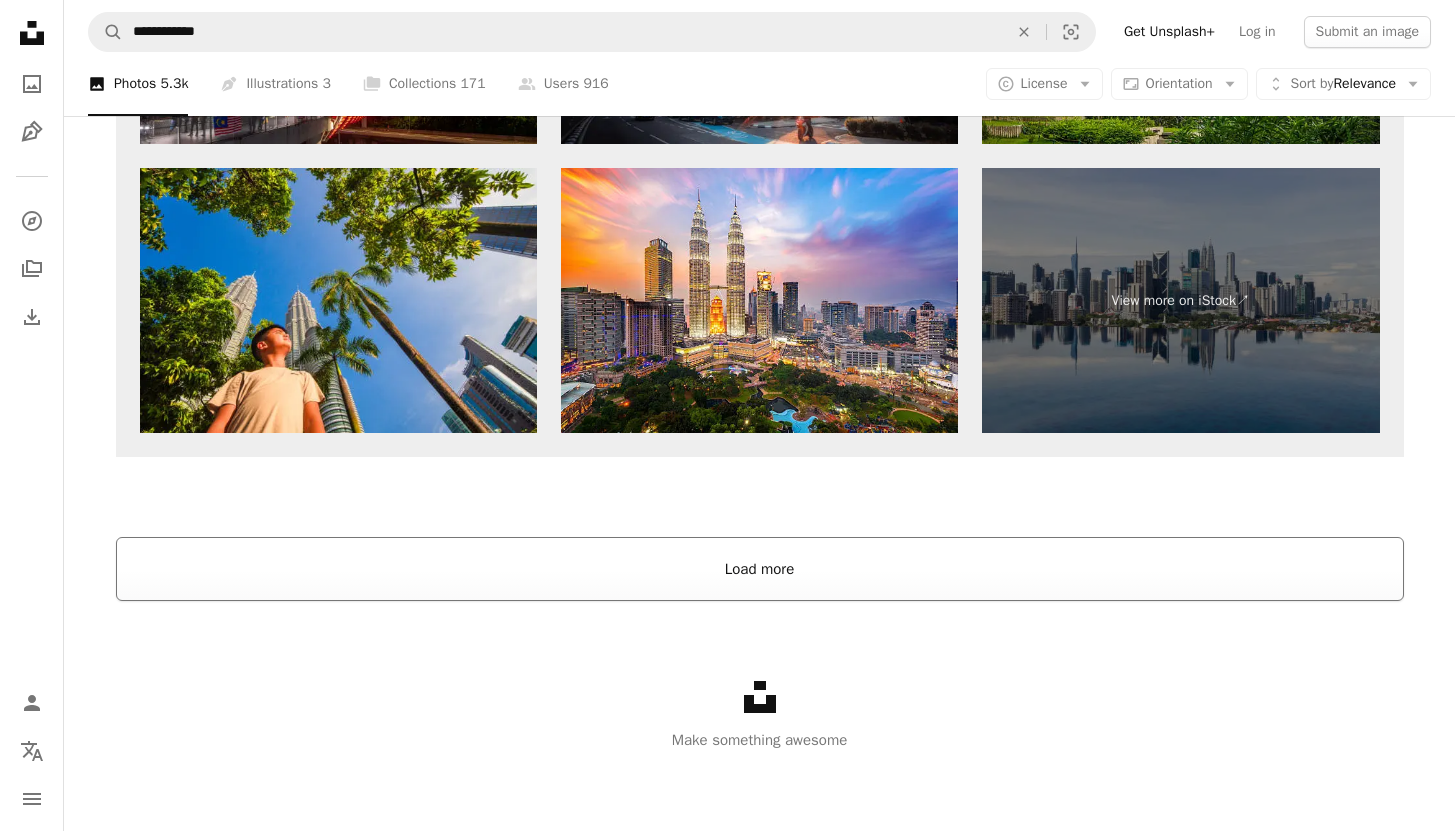click on "Load more" at bounding box center (760, 569) 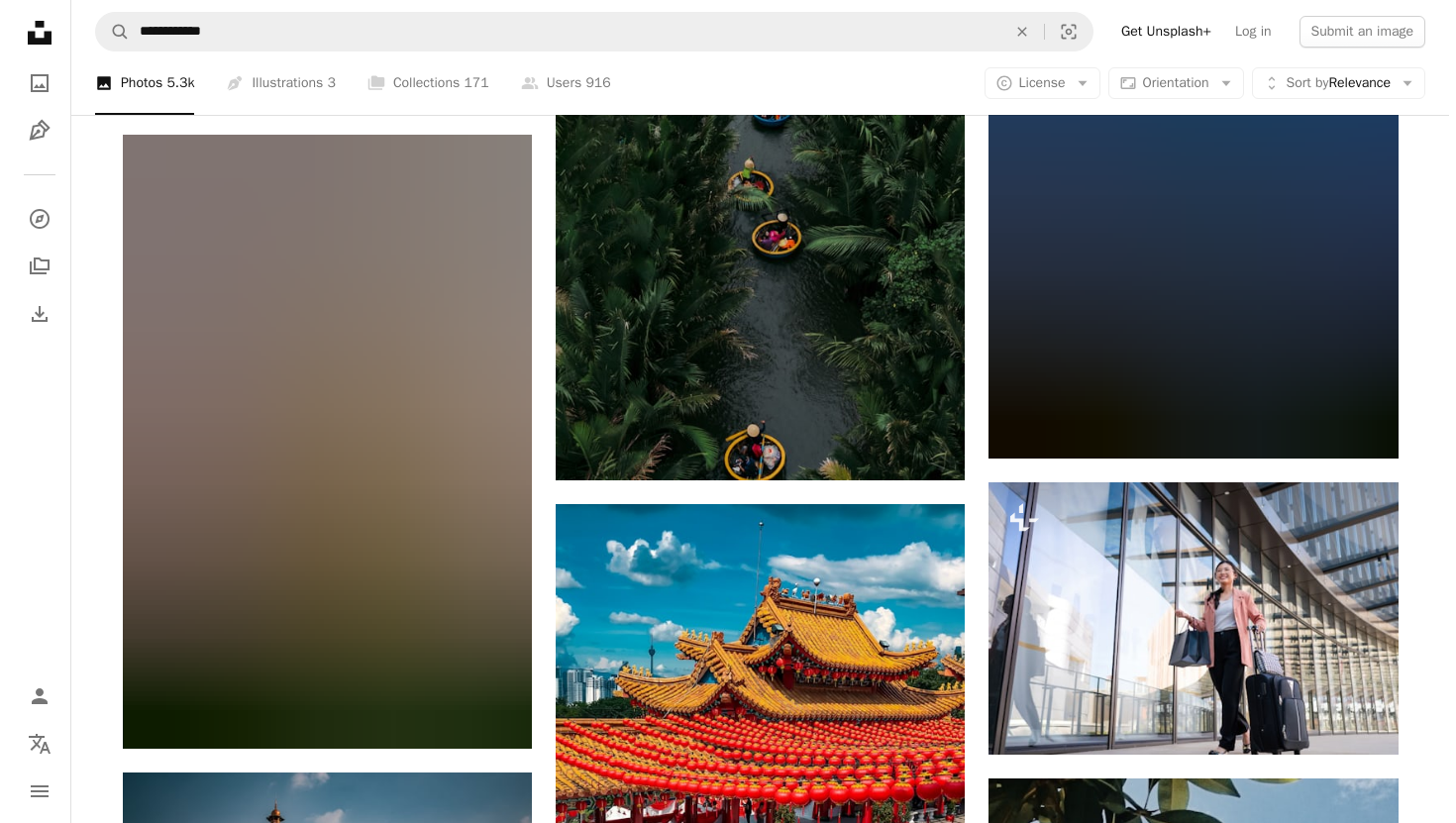 scroll, scrollTop: 13936, scrollLeft: 0, axis: vertical 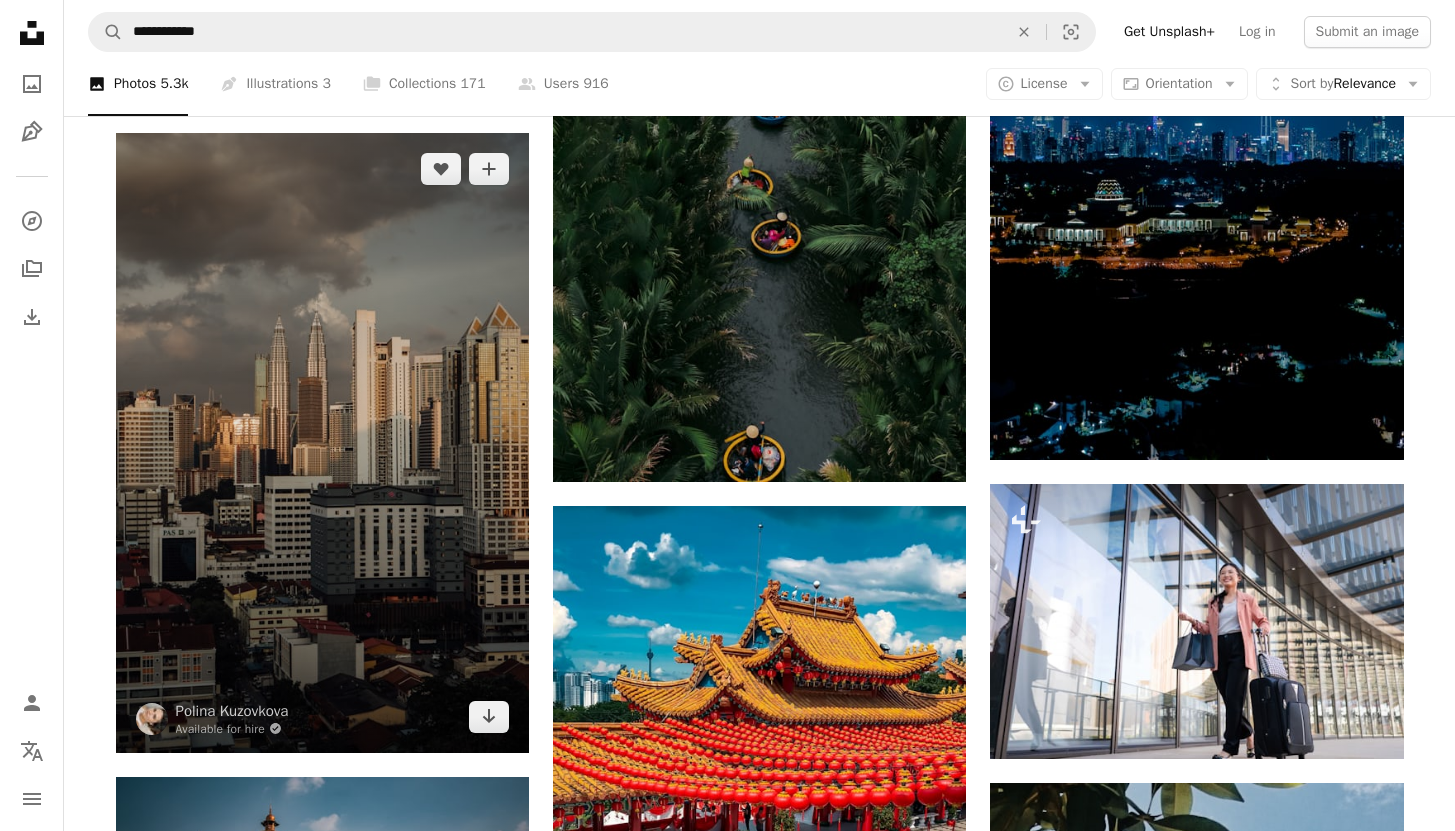 click at bounding box center (322, 443) 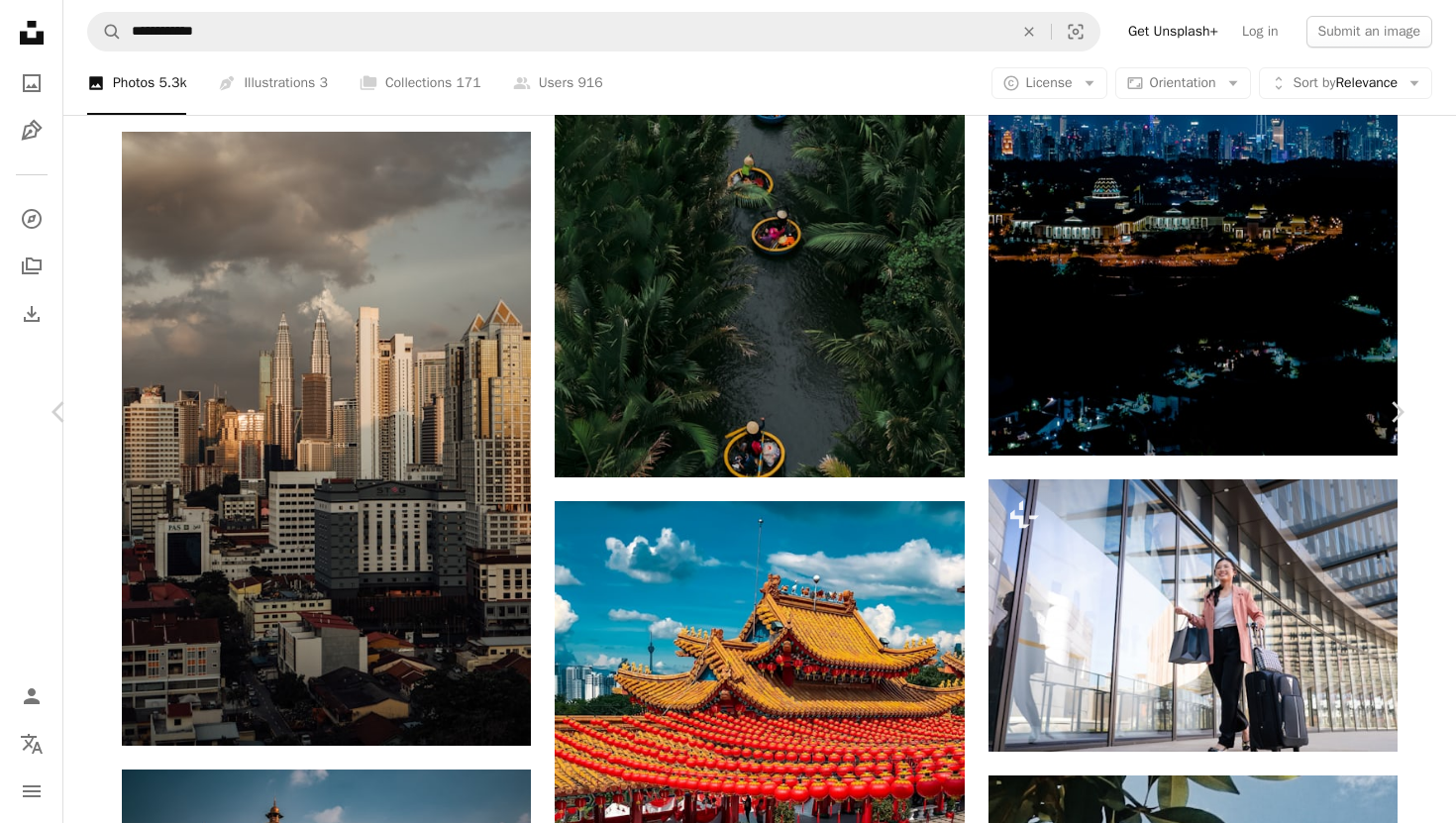 click on "Download free" at bounding box center (1209, 4489) 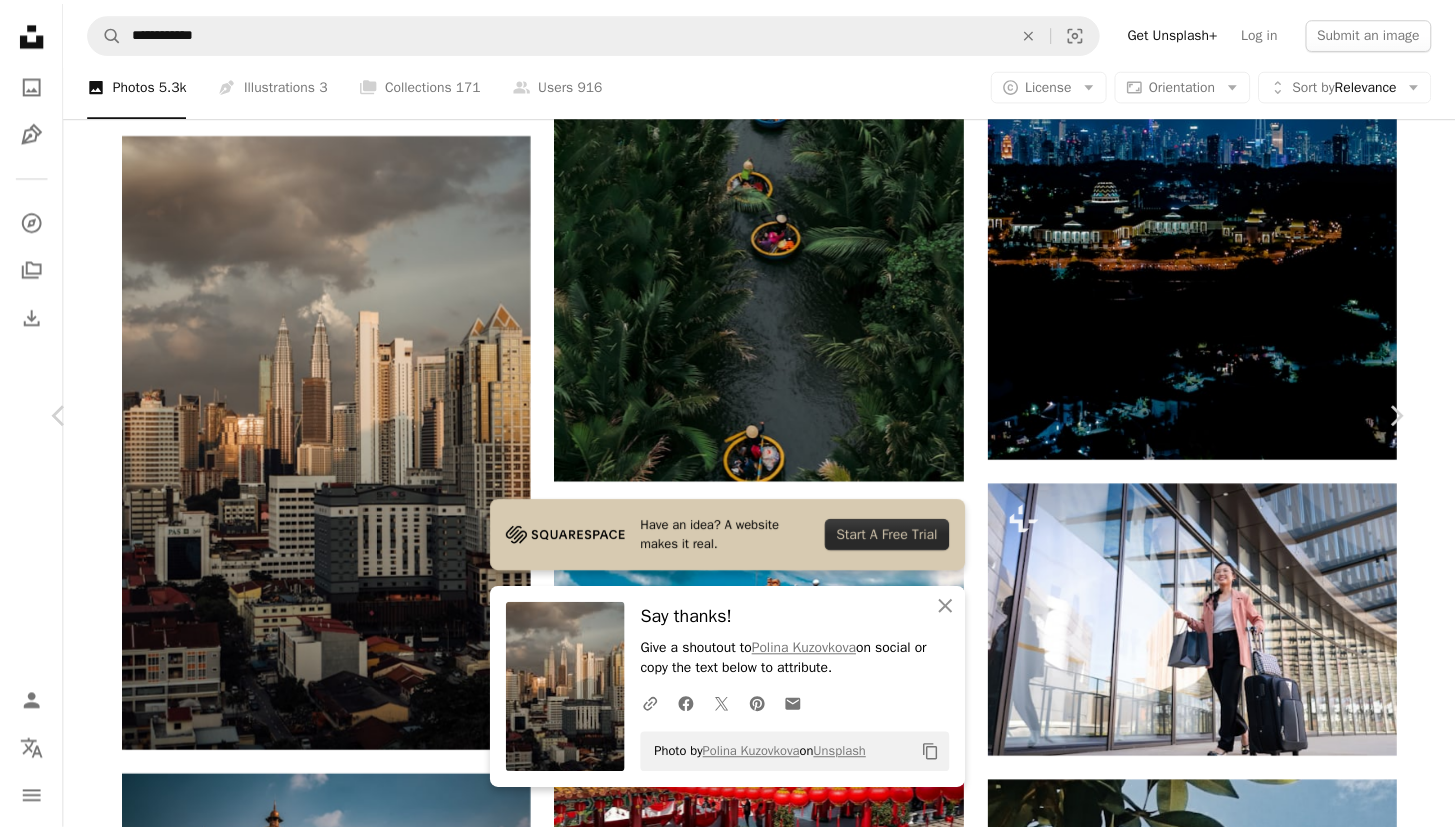 scroll, scrollTop: 738, scrollLeft: 0, axis: vertical 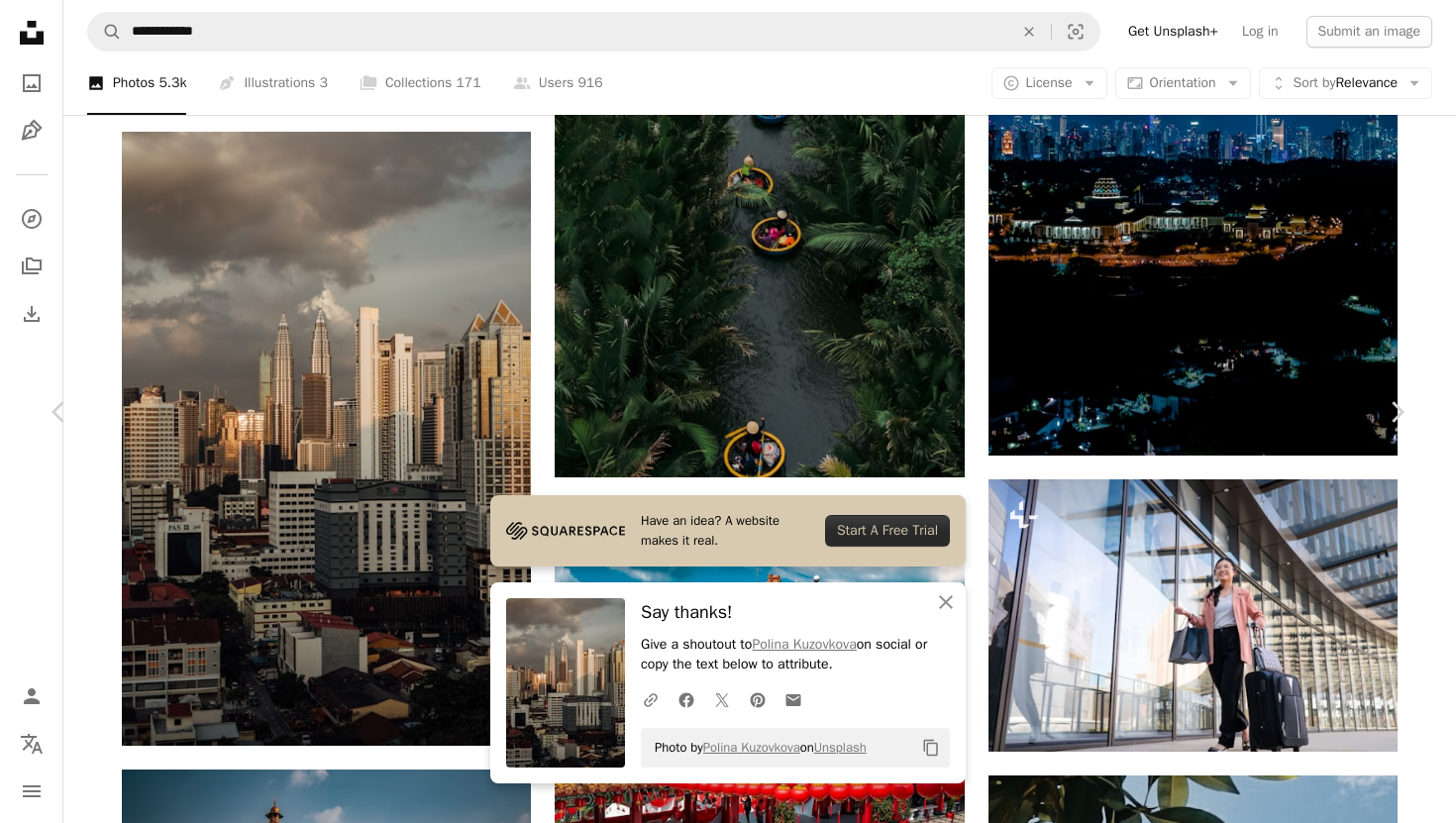 click on "Chevron down" 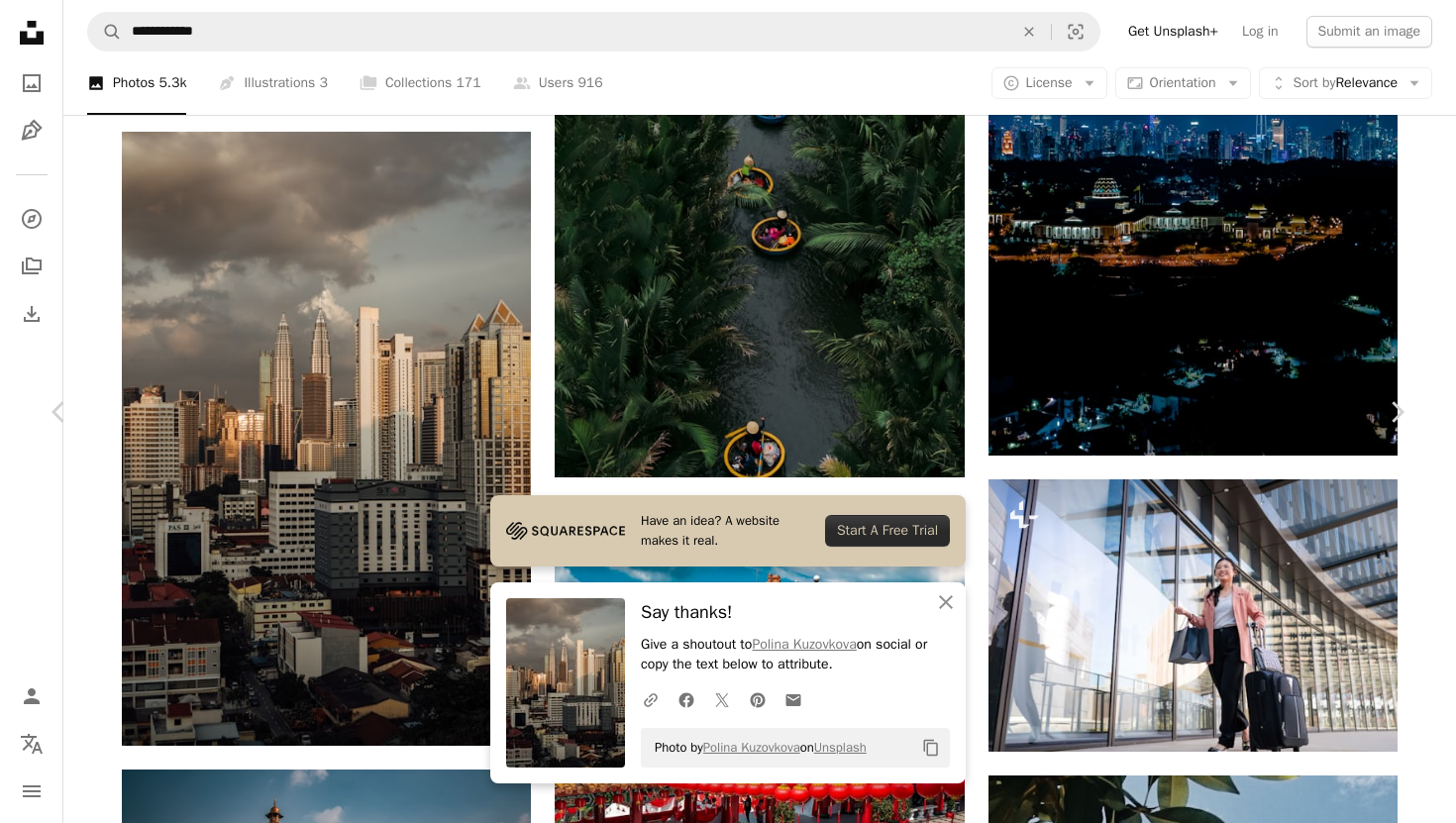 click on "An X shape Chevron left Chevron right Have an idea? A website makes it real. Start A Free Trial An X shape Close Say thanks! Give a shoutout to Polina Kuzovkova on social or copy the text below to attribute. A URL sharing icon (chains) Facebook icon X (formerly Twitter) icon Pinterest icon An envelope Photo by Polina Kuzovkova on Unsplash
Copy content Polina Kuzovkova Available for hire A checkmark inside of a circle A heart A plus sign Edit image Plus sign for Unsplash+ Download free Chevron down Zoom in Views 538,938 Downloads 4,818 Featured in Photos , Travel A forward-right arrow Share Info icon Info More Actions A map marker Kuala Lumpur, Malaysia Calendar outlined Published on February 3, 2023 Camera SONY, ILCE-6300 Safety Free to use under the Unsplash License malaysia night city asian kuala lumpur asia skyscrapers night light klcc busy city urban city petronas twin tower building city urban cityscape outdoors tower Free images Browse premium related images on iStock | ↗ A heart" at bounding box center (728, 4854) 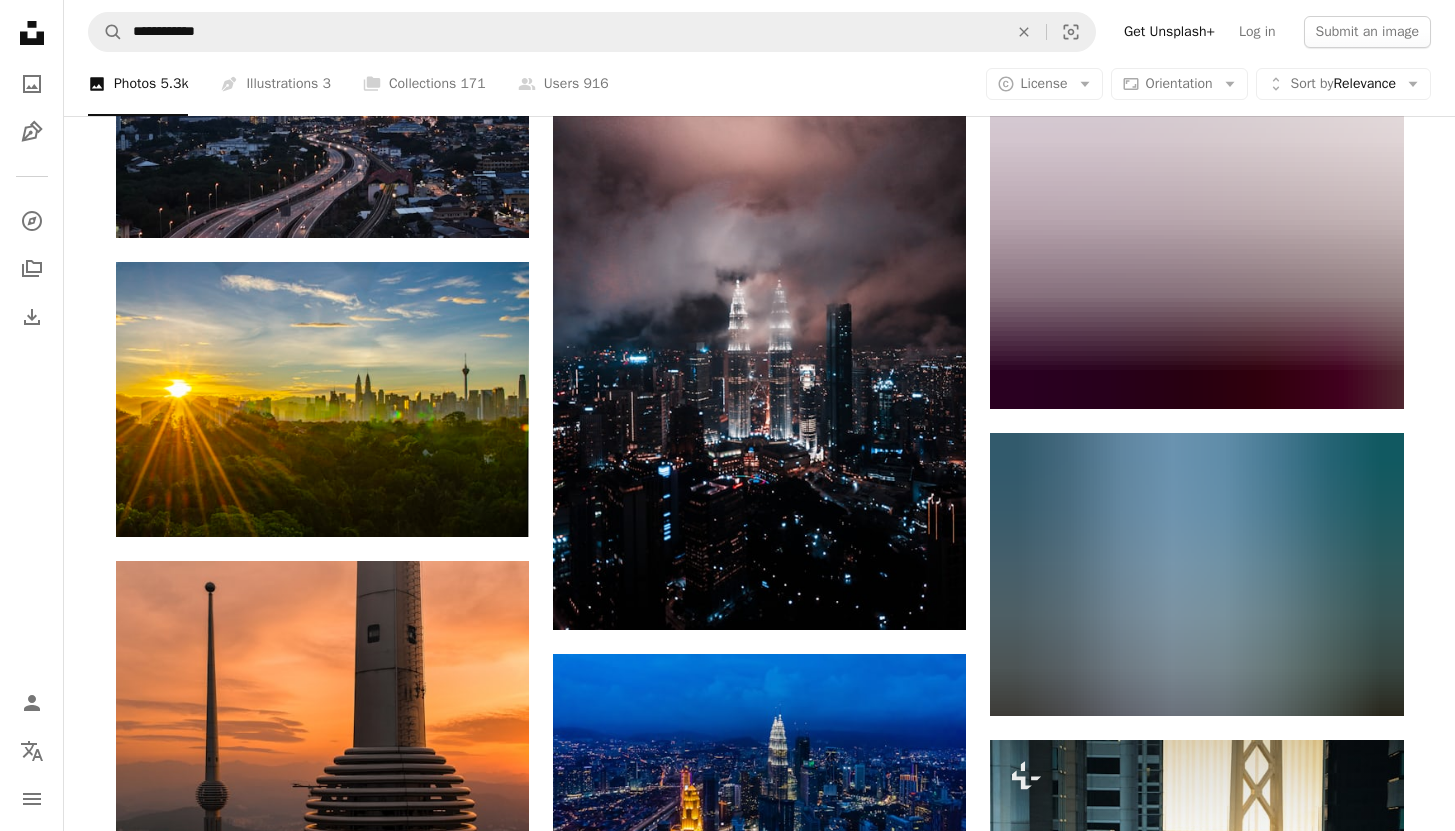 scroll, scrollTop: 19768, scrollLeft: 0, axis: vertical 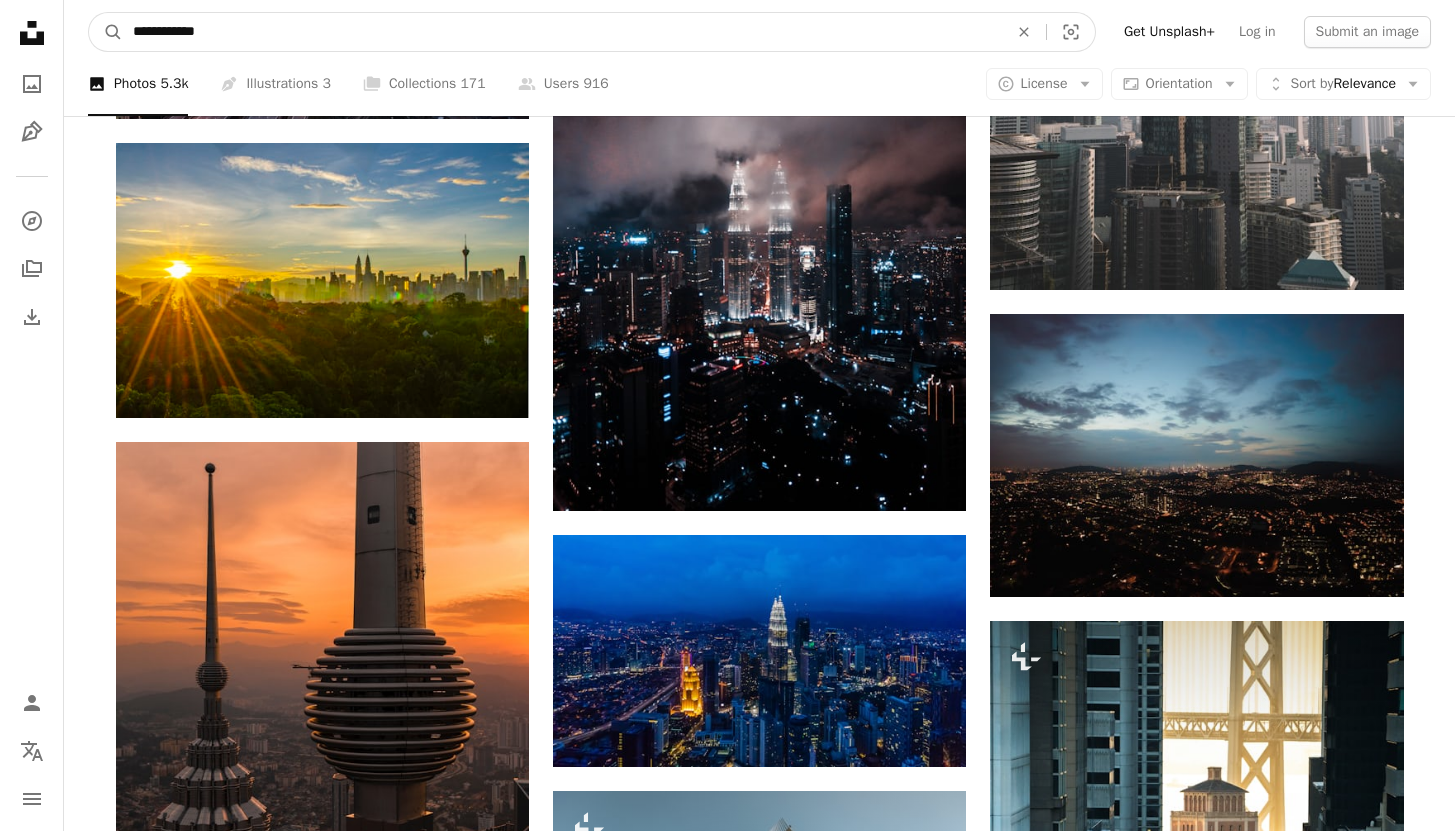 click on "**********" at bounding box center (562, 32) 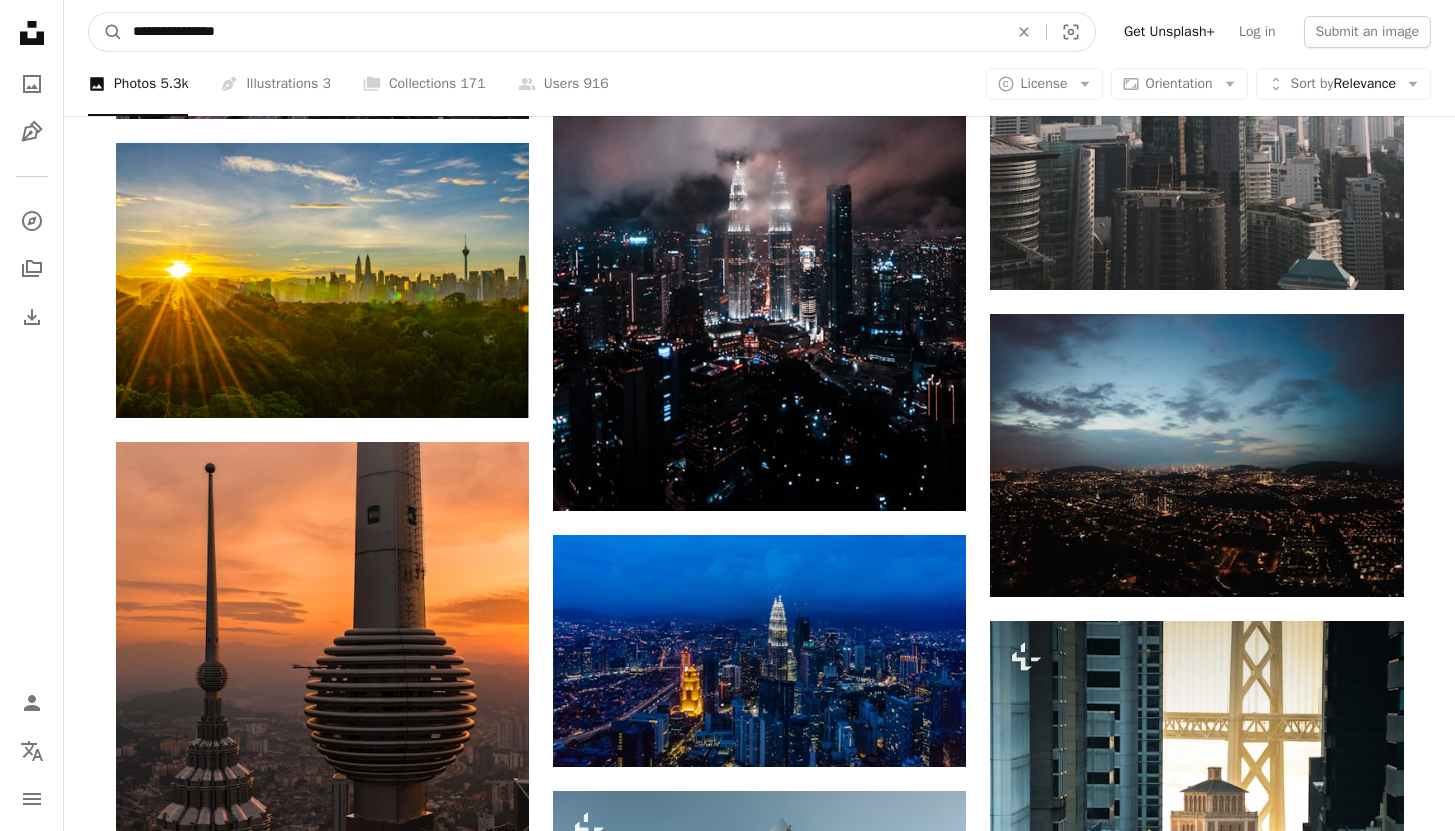 type on "**********" 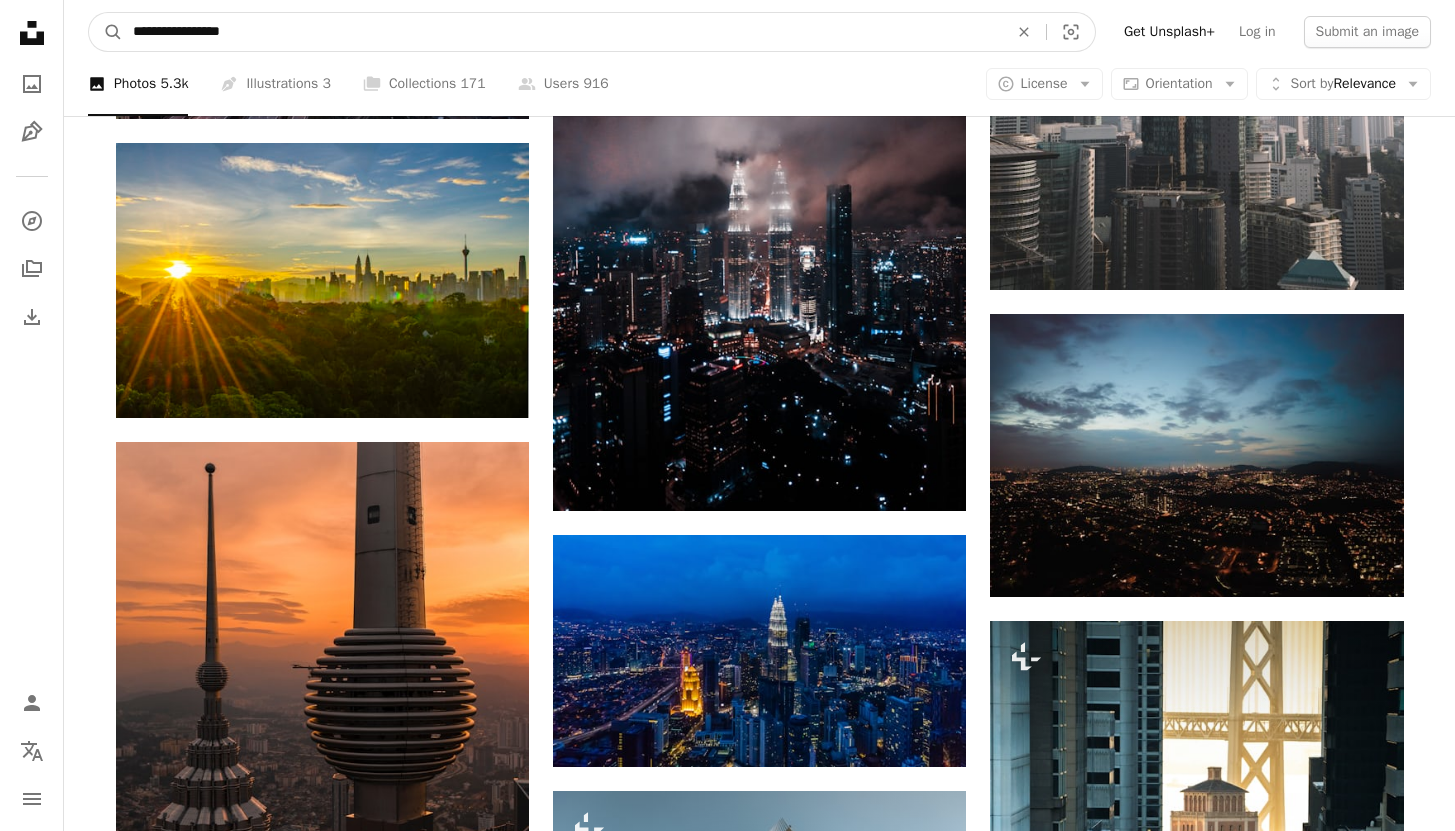 click on "A magnifying glass" at bounding box center (106, 32) 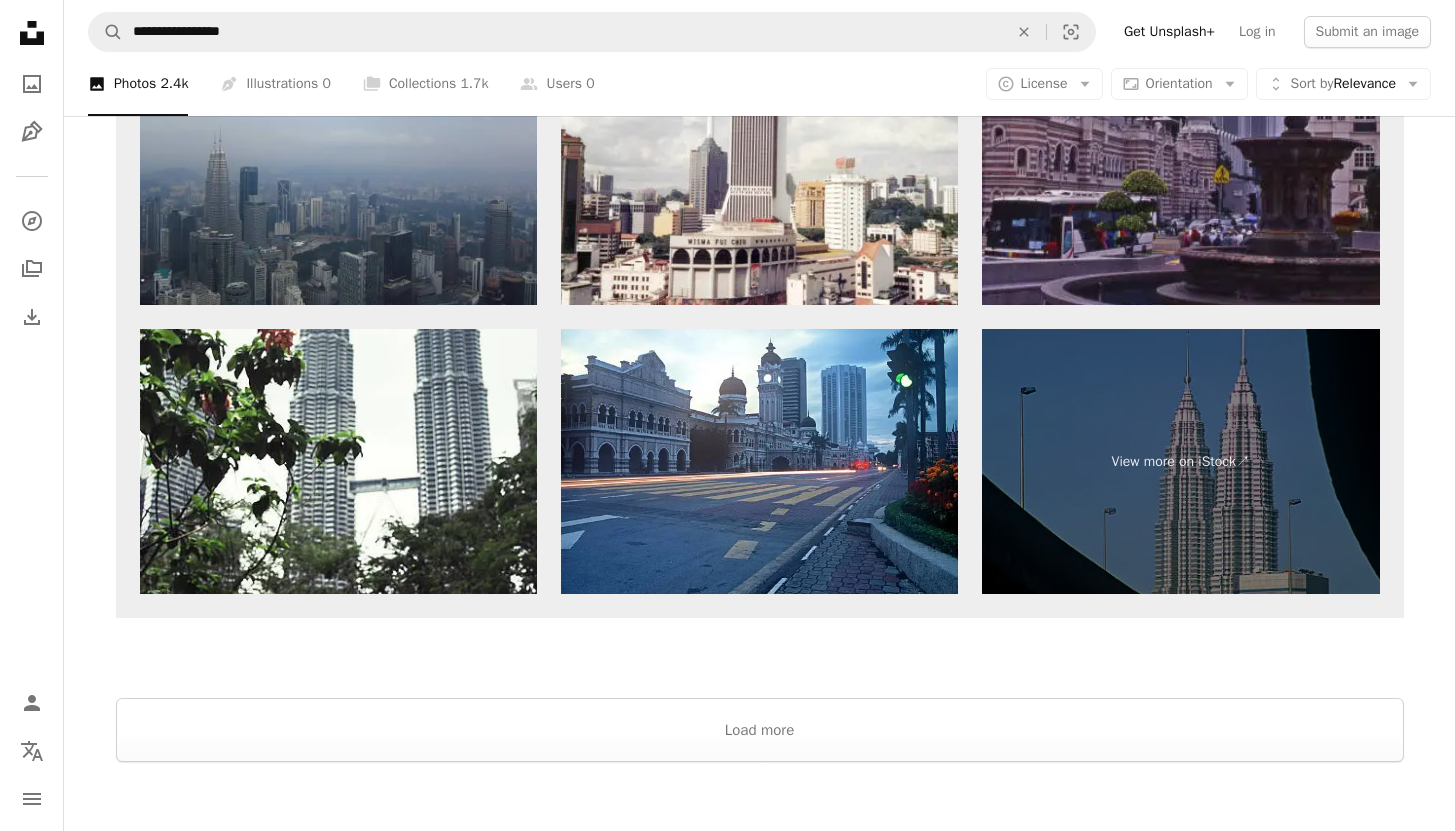 scroll, scrollTop: 4464, scrollLeft: 0, axis: vertical 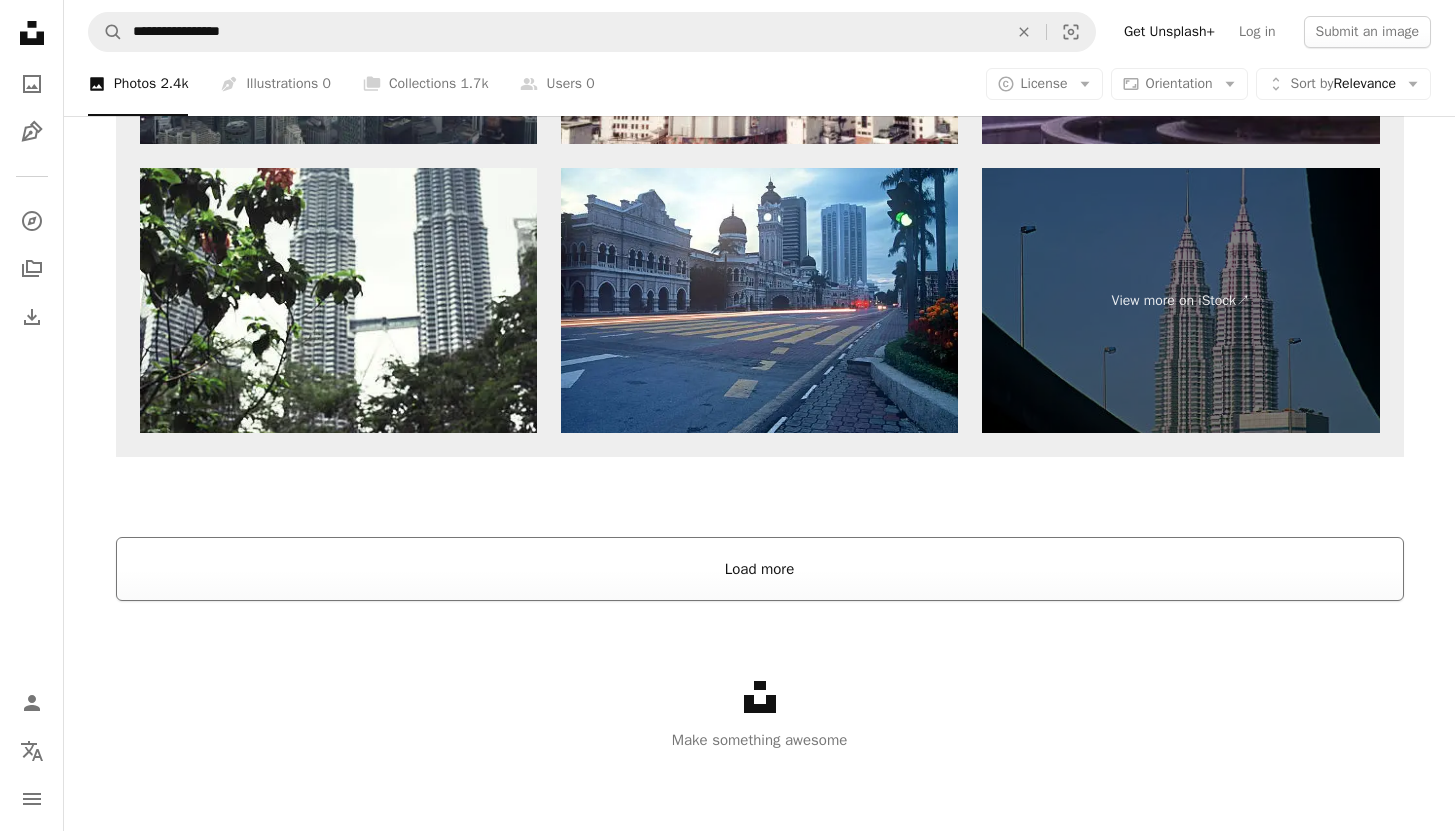 click on "Load more" at bounding box center (760, 569) 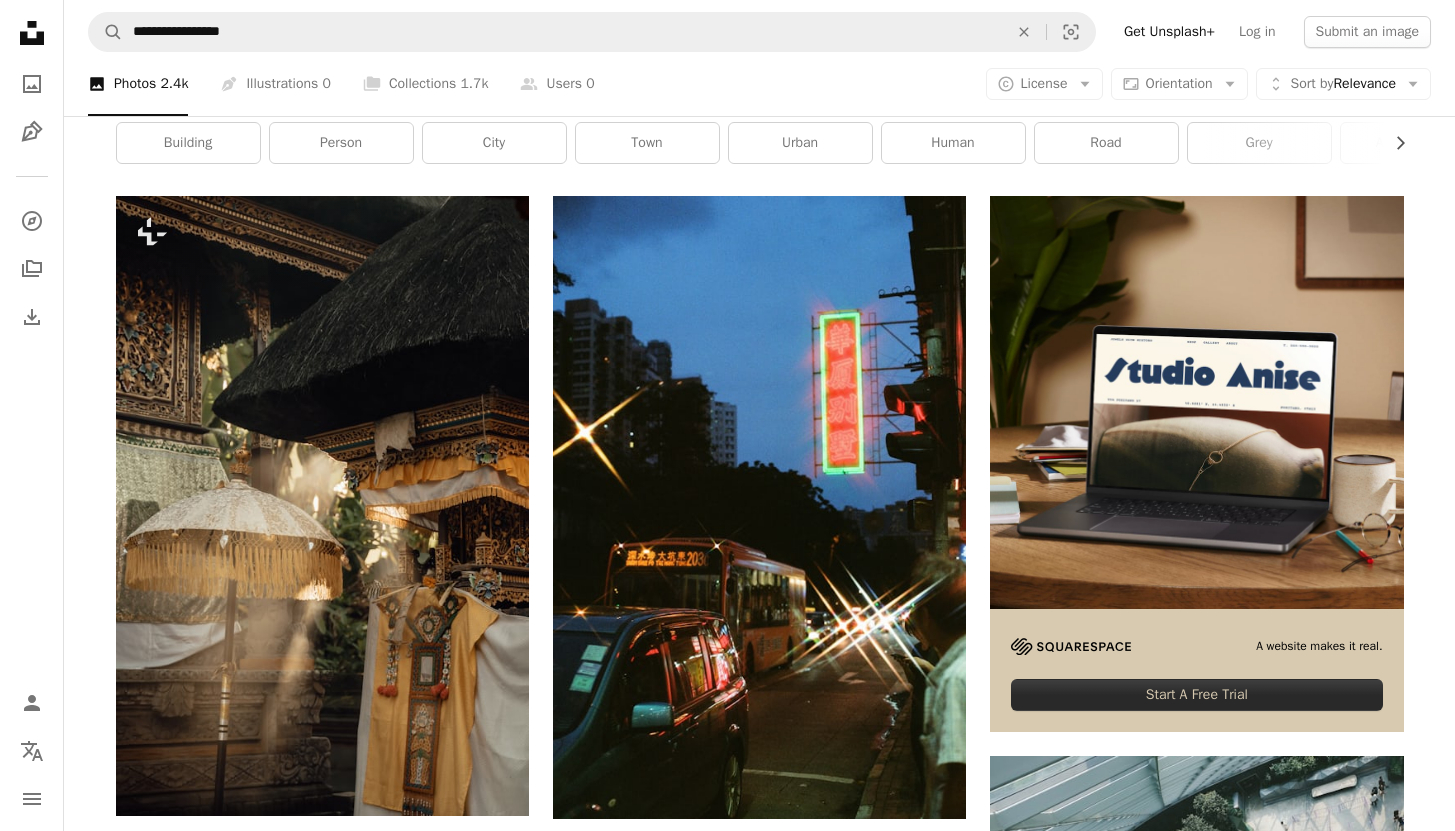scroll, scrollTop: 0, scrollLeft: 0, axis: both 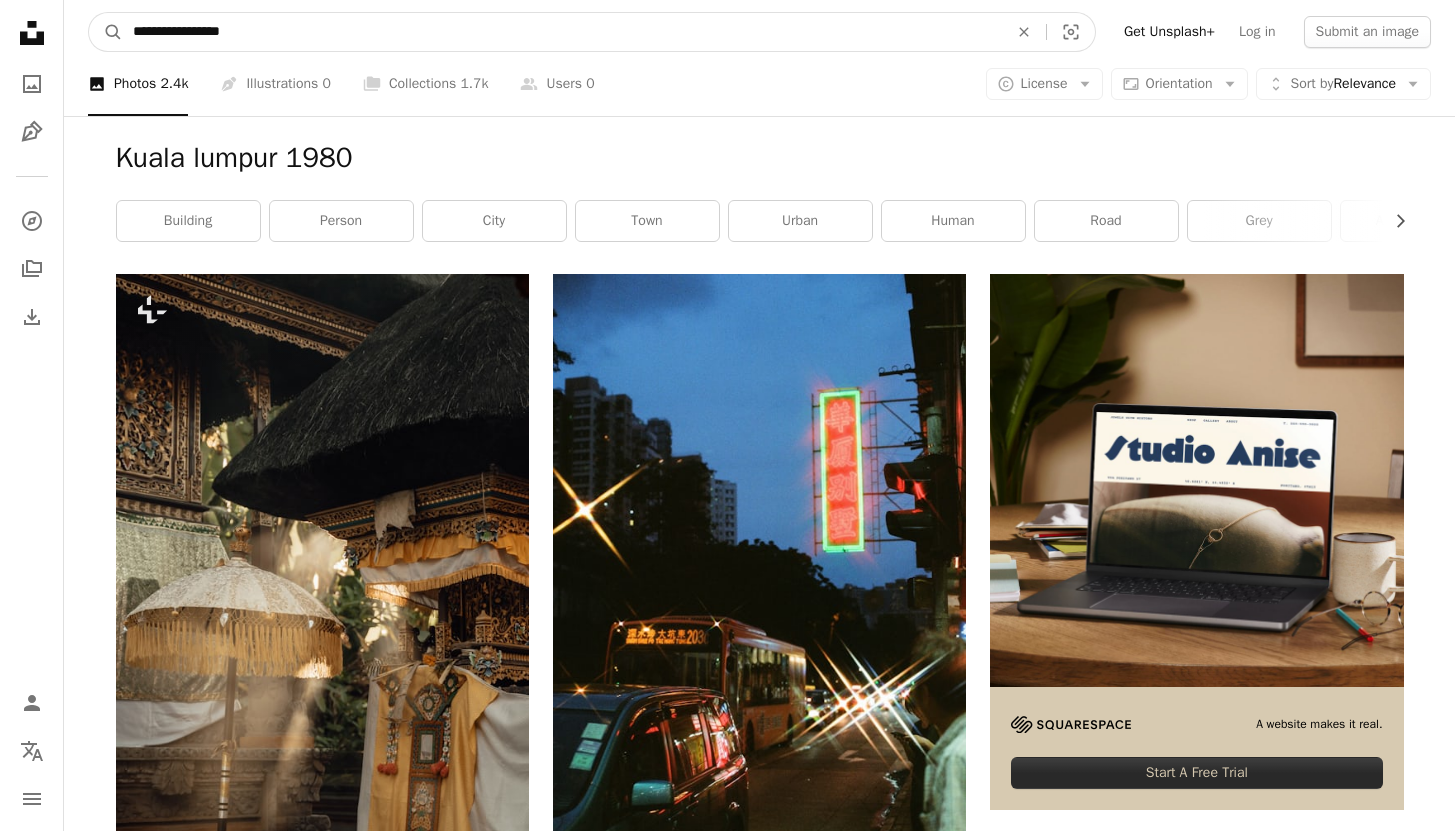 click on "**********" at bounding box center [562, 32] 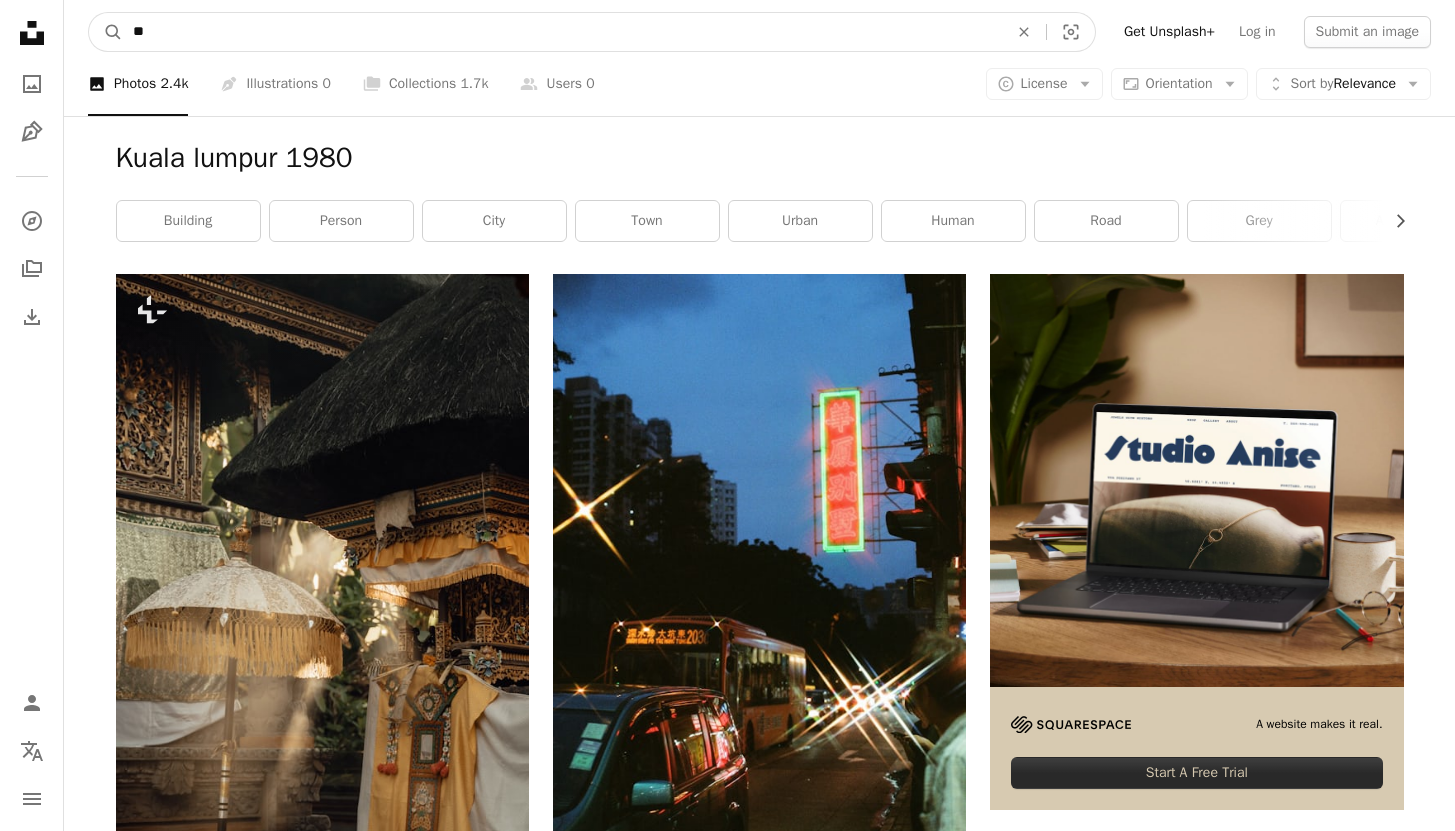 type on "*" 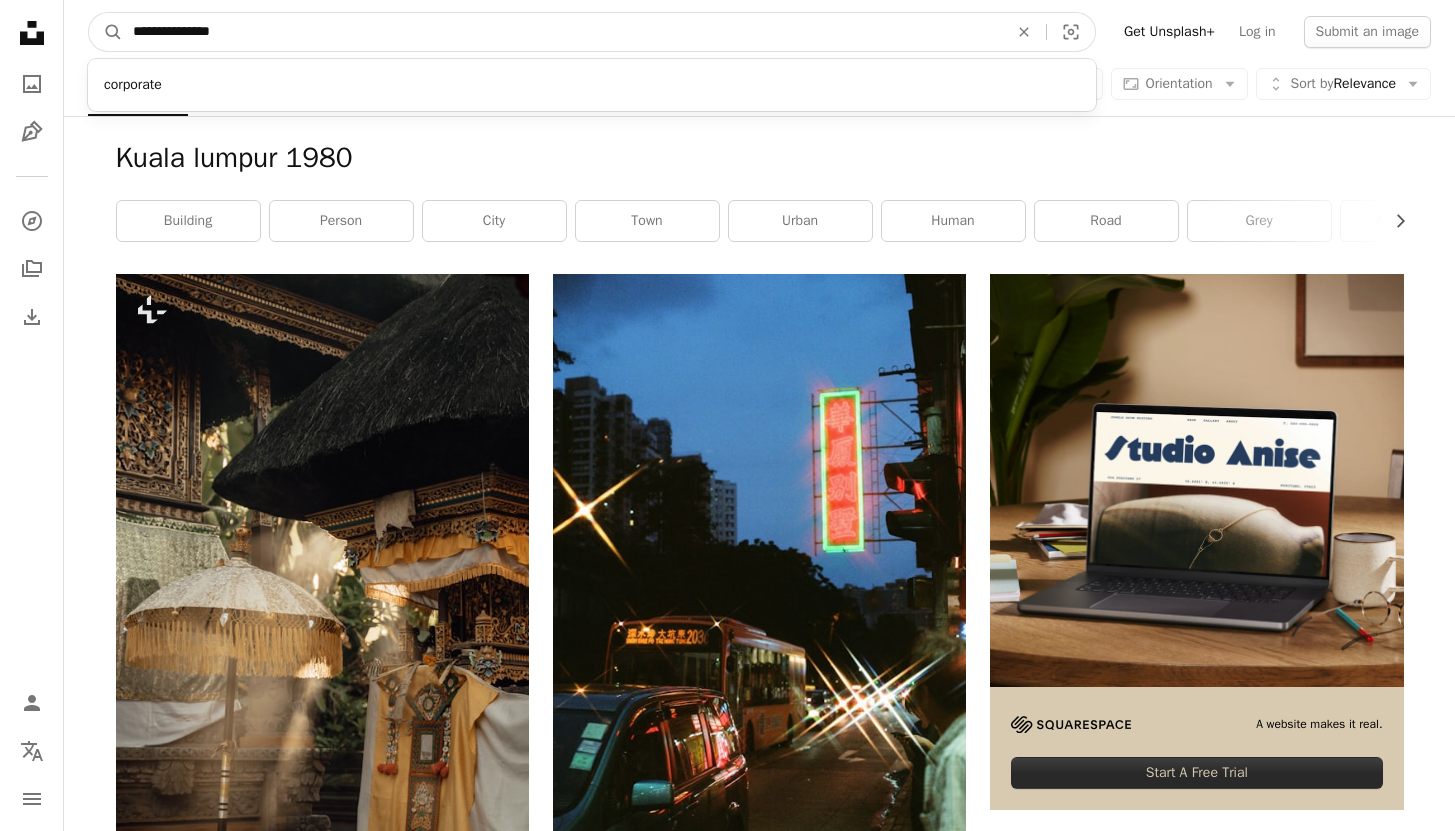 type on "**********" 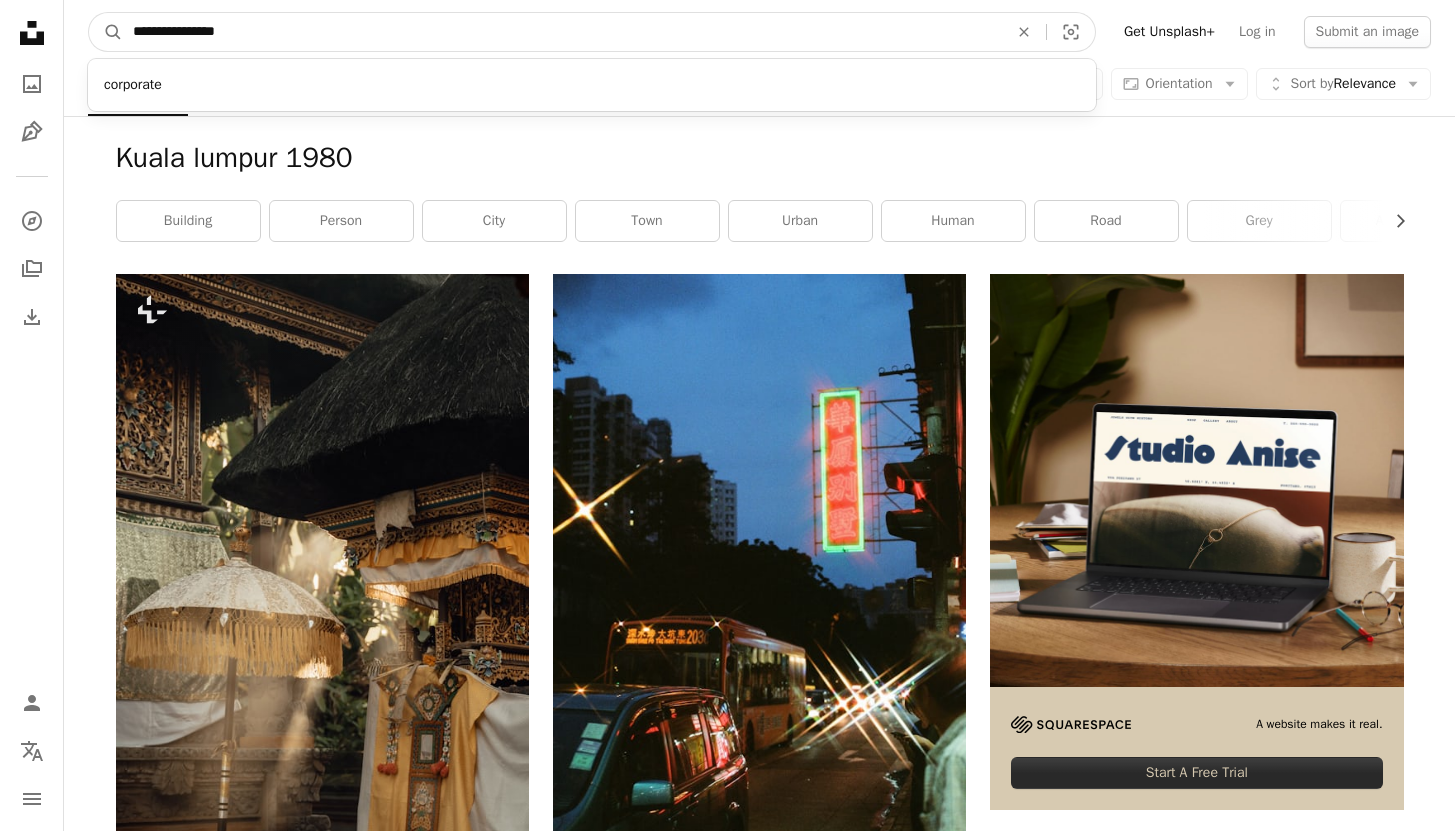 click on "A magnifying glass" at bounding box center [106, 32] 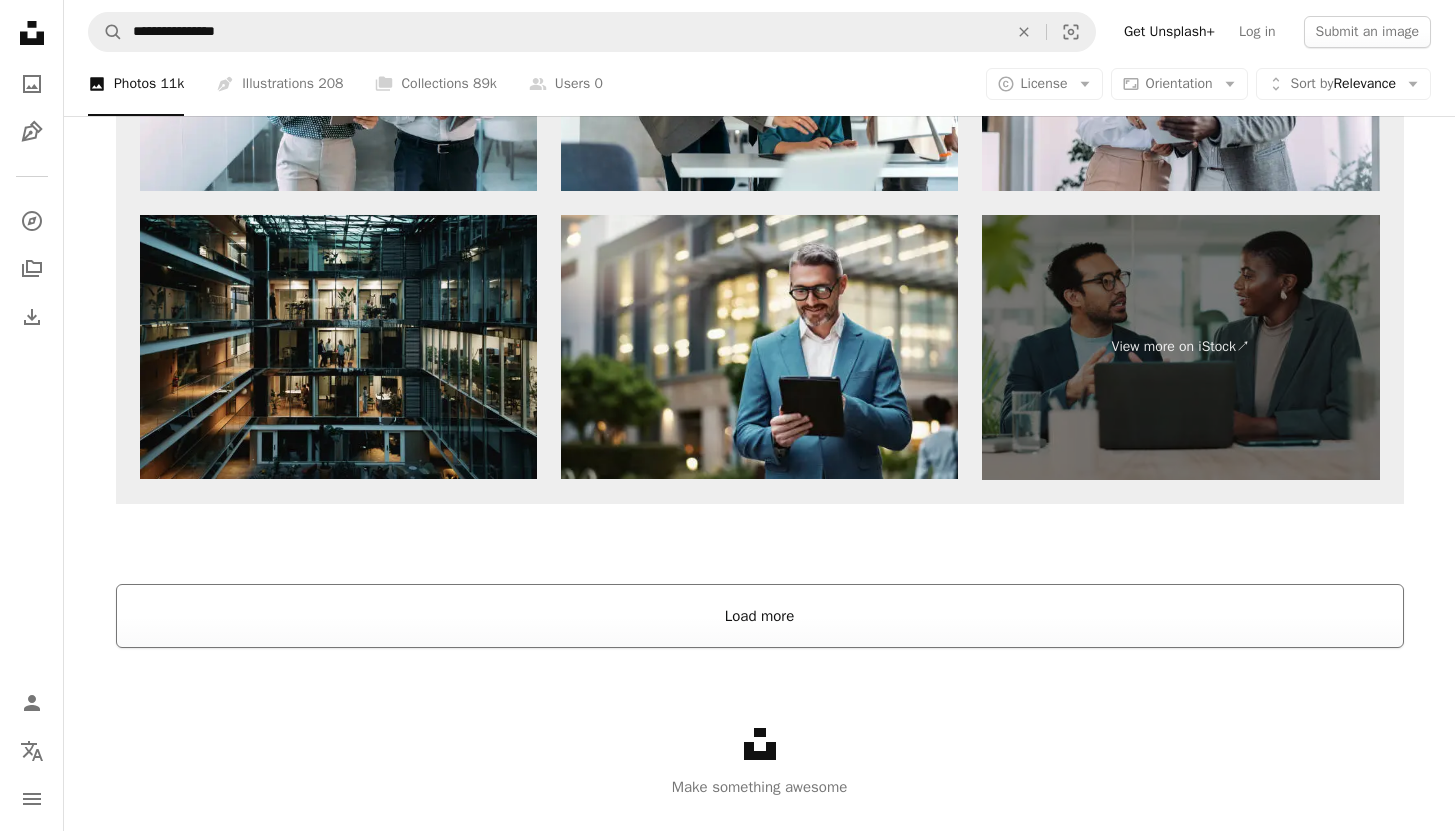 click on "Load more" at bounding box center [760, 616] 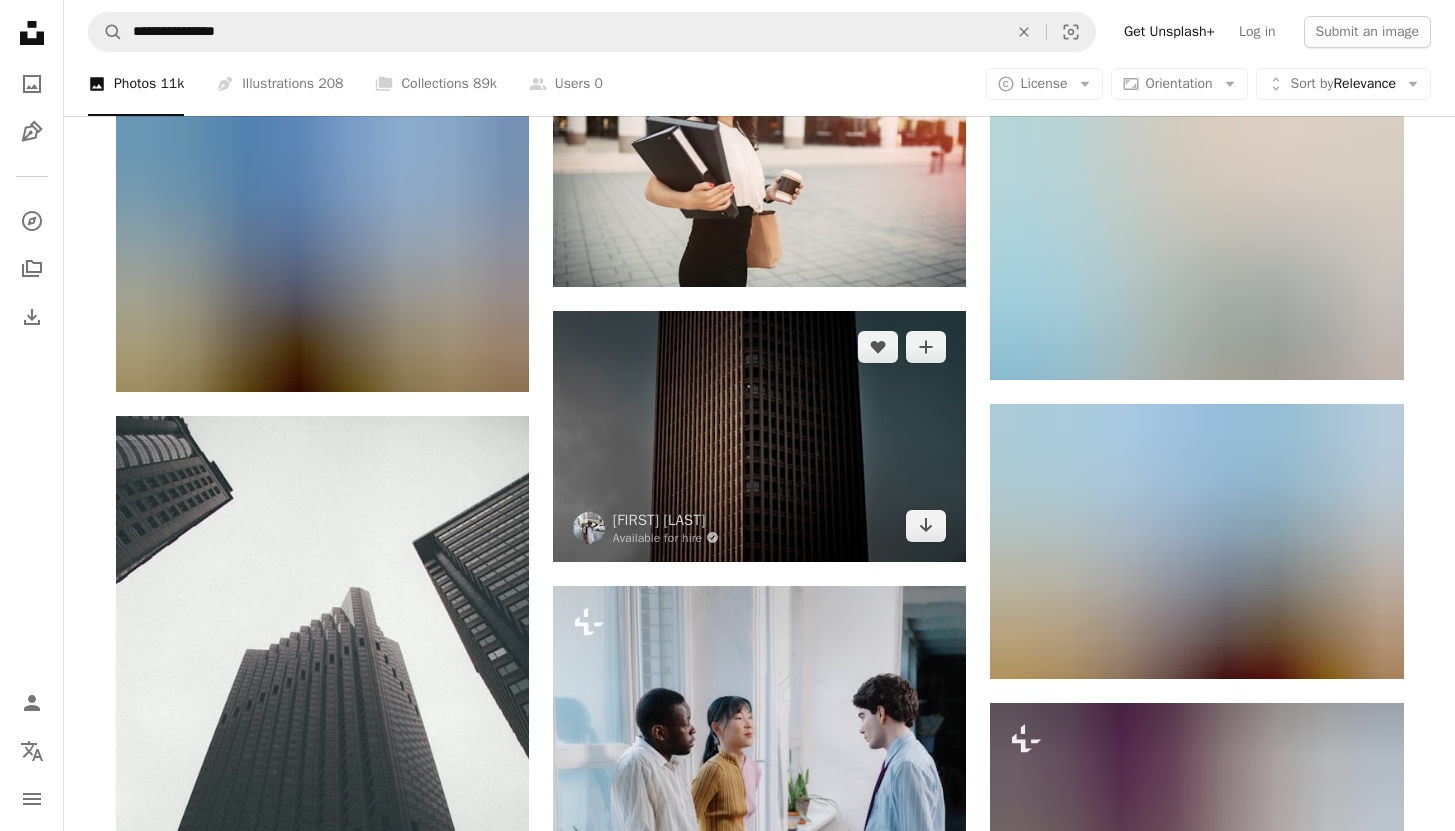 scroll, scrollTop: 60149, scrollLeft: 0, axis: vertical 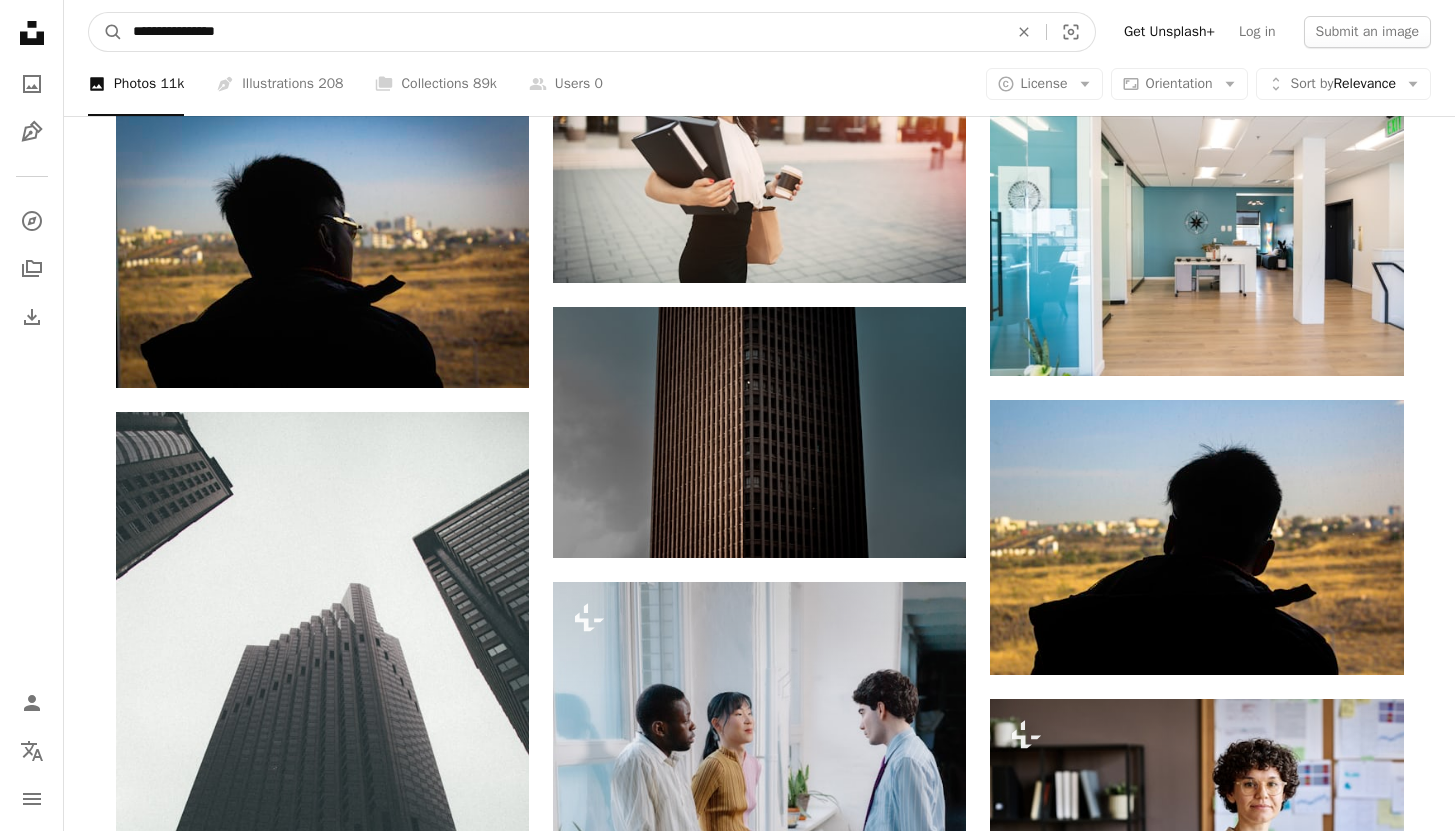 click on "**********" at bounding box center [562, 32] 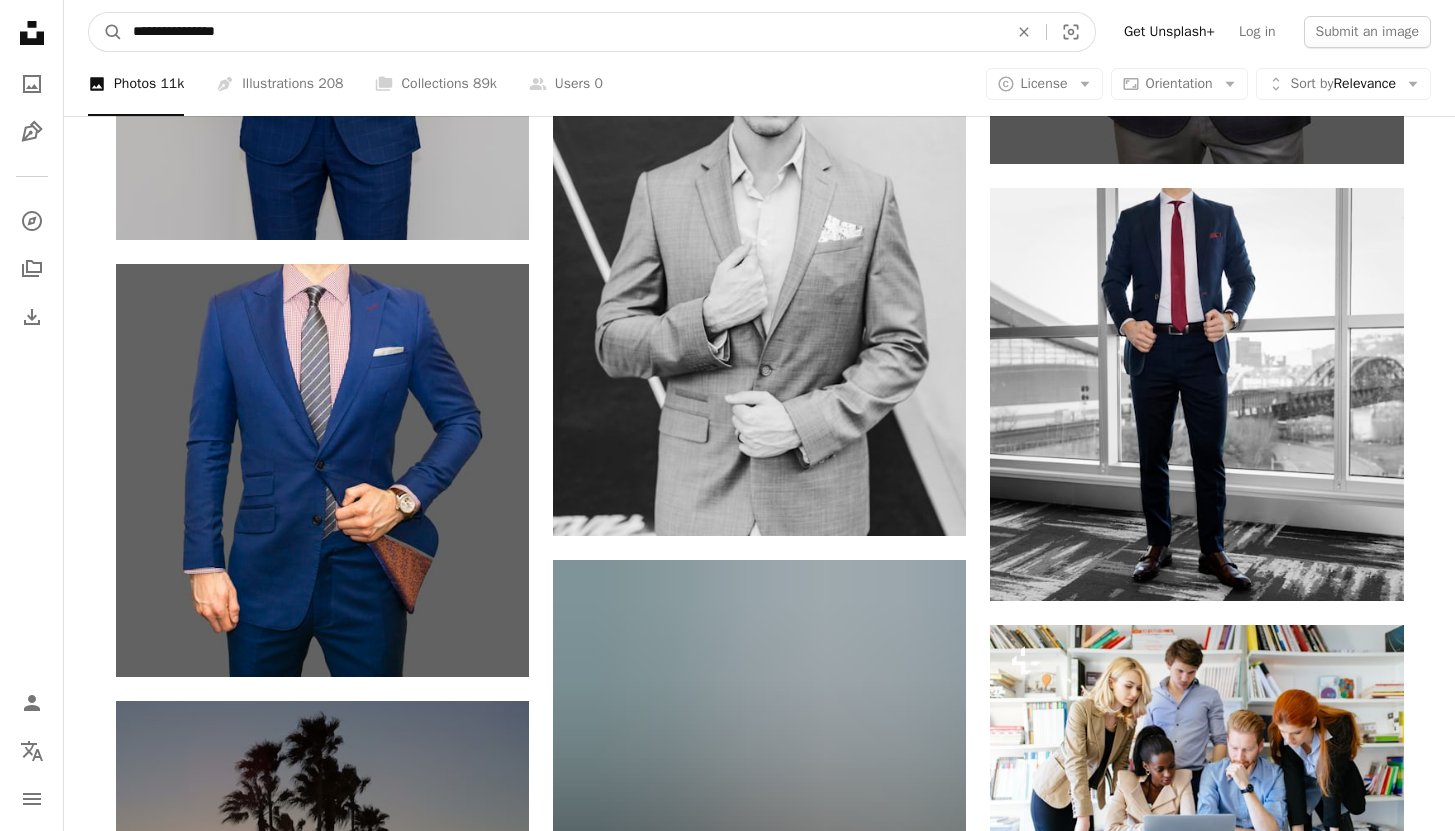 scroll, scrollTop: 9618, scrollLeft: 0, axis: vertical 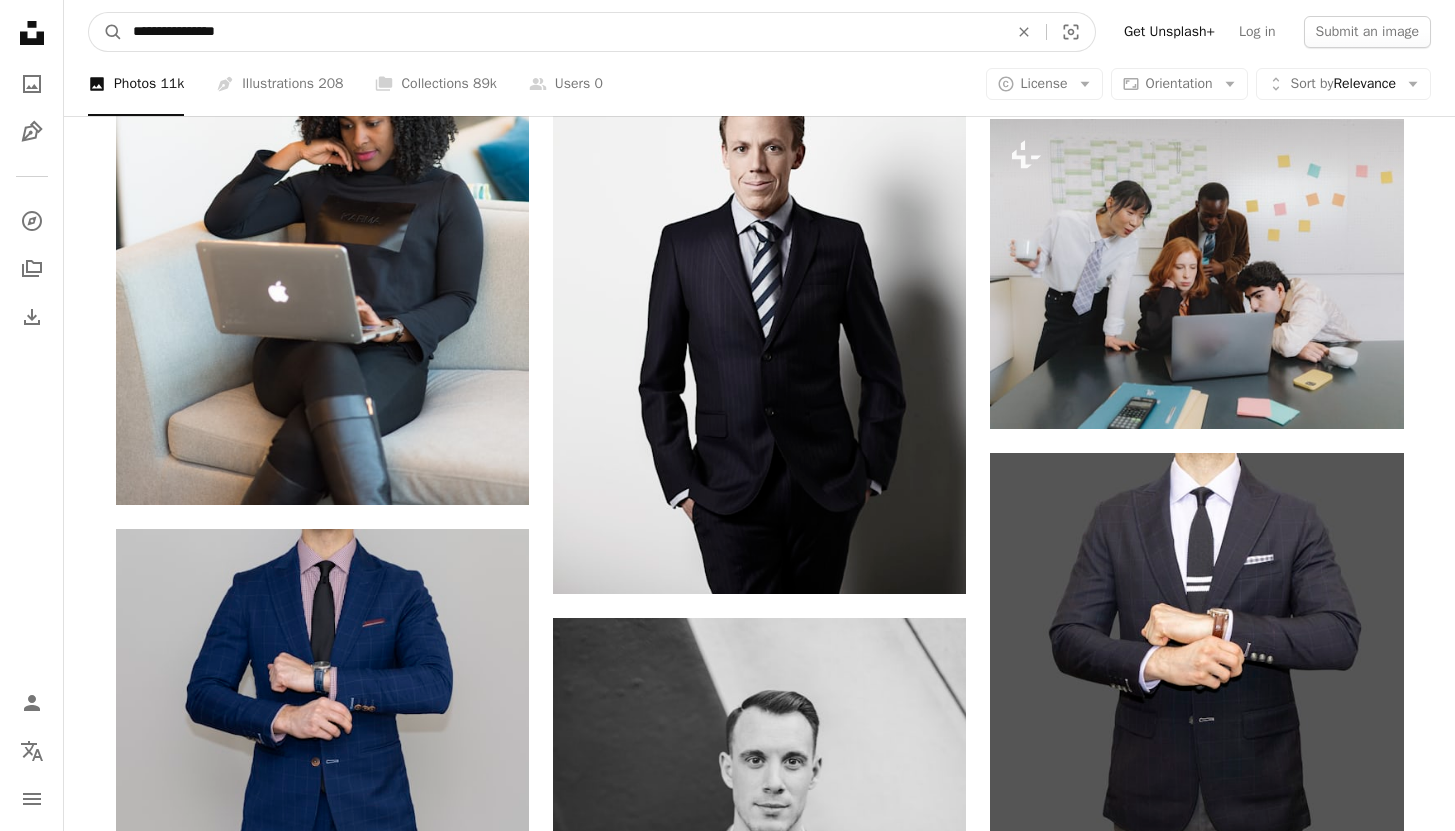 click on "**********" at bounding box center [562, 32] 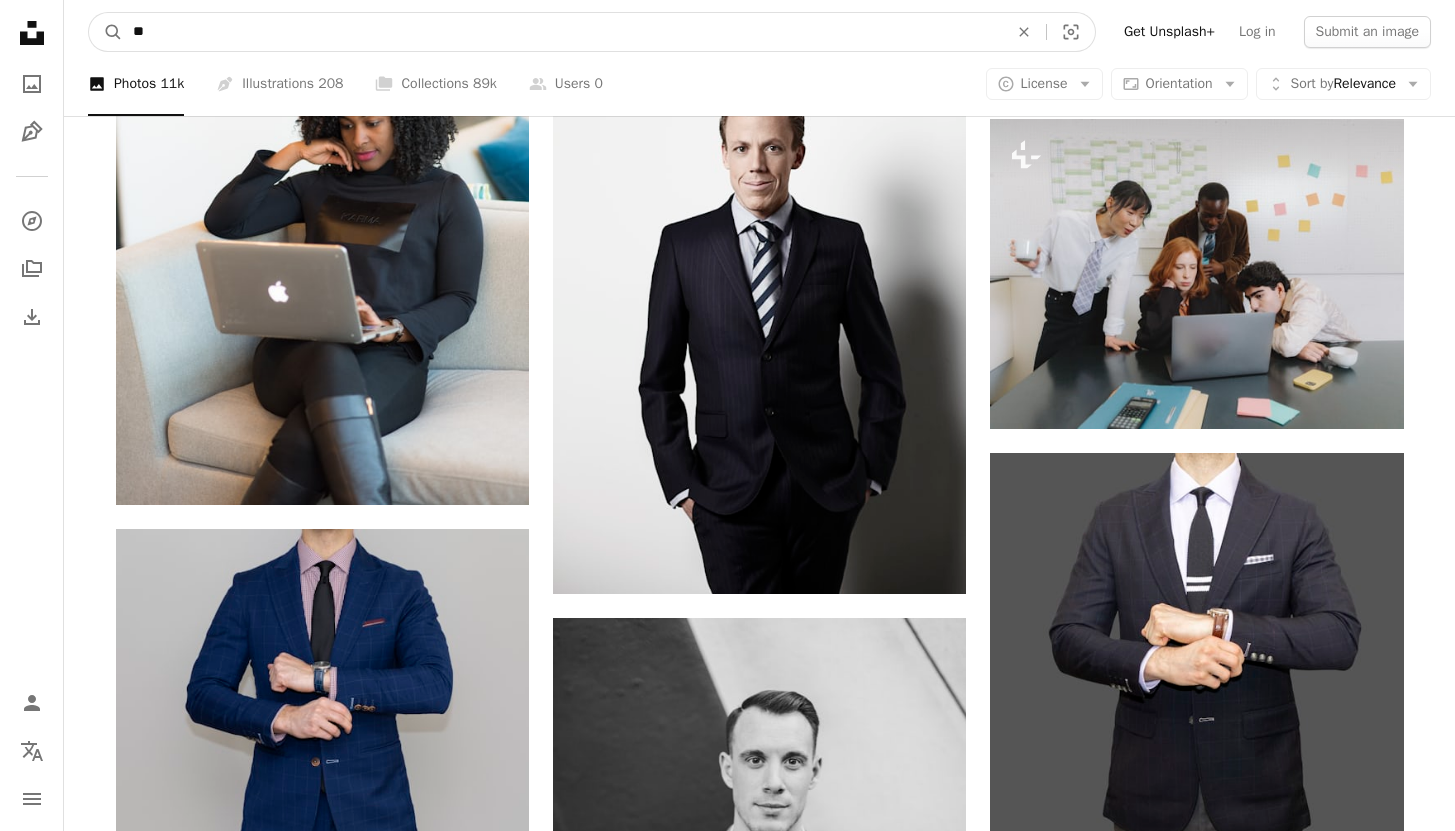type on "*" 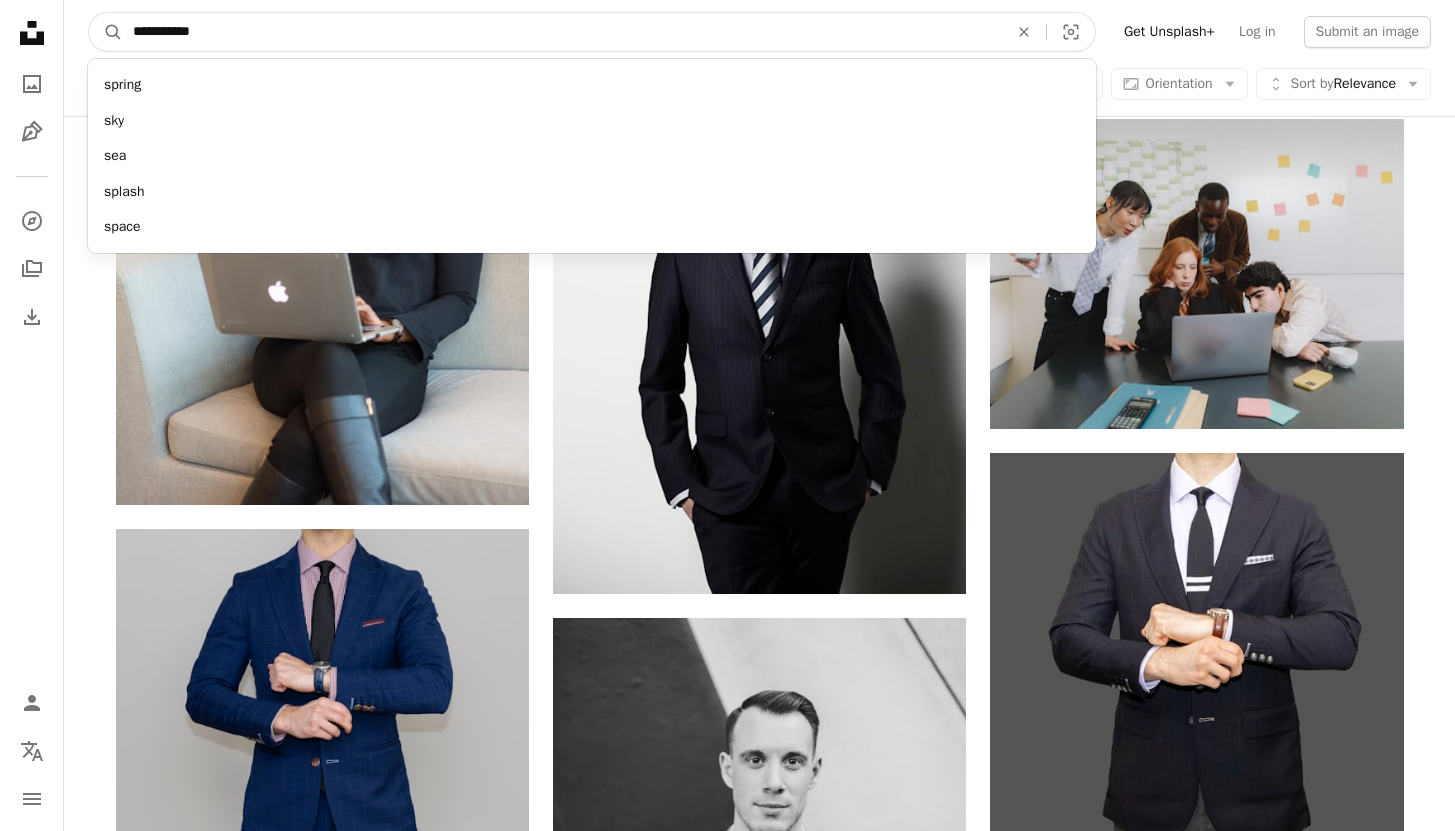 type on "**********" 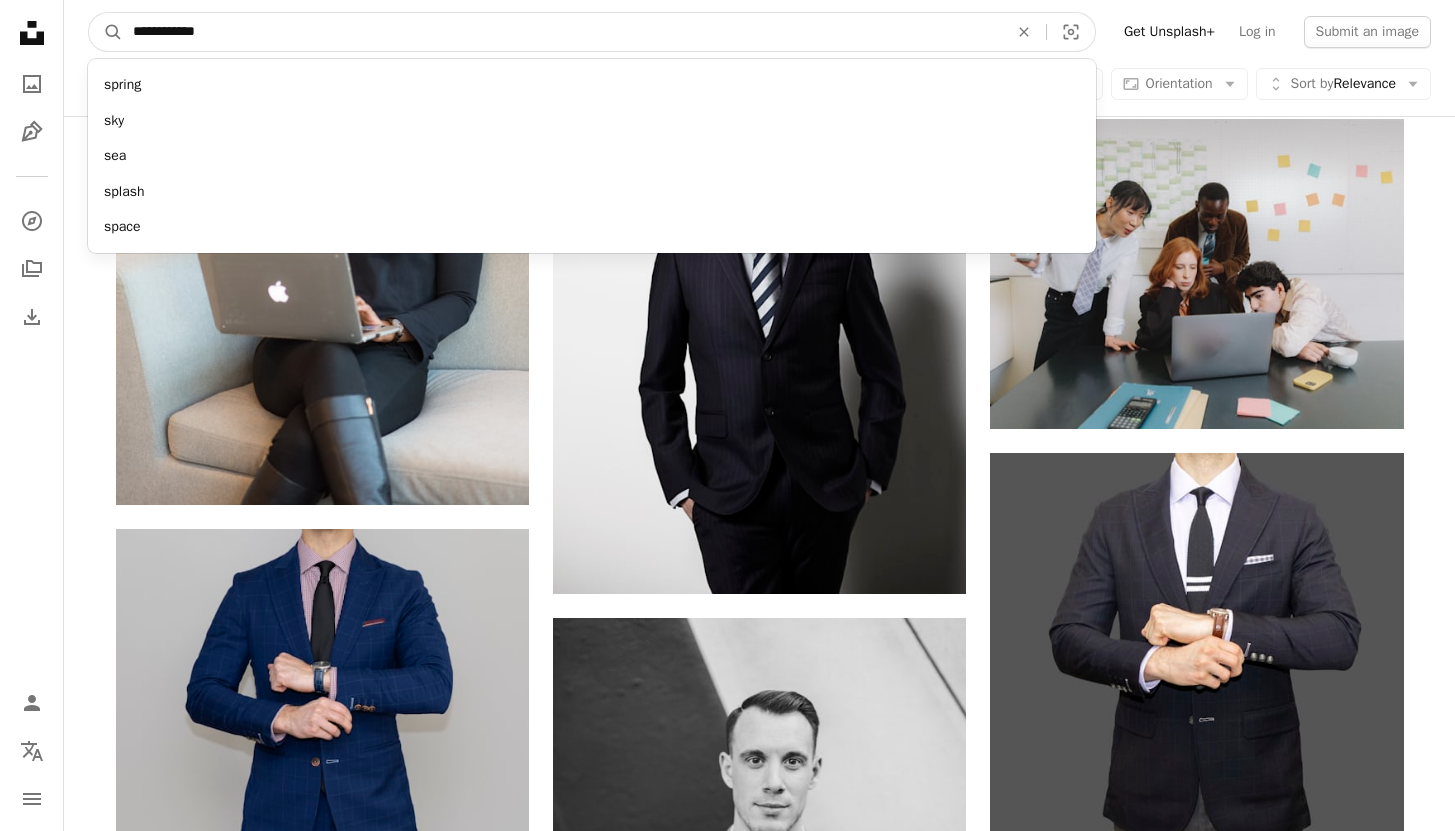 click on "A magnifying glass" at bounding box center (106, 32) 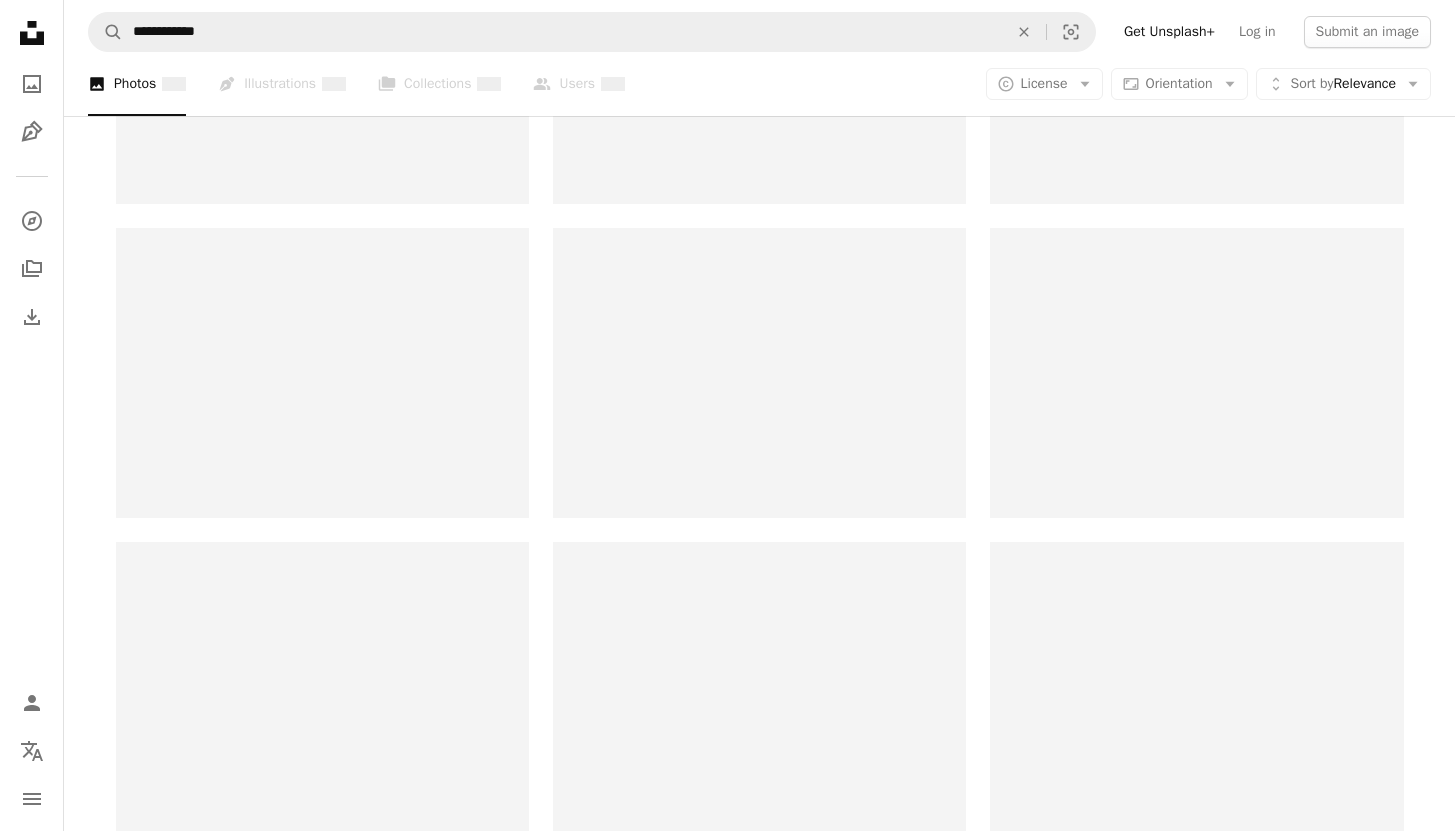 scroll, scrollTop: 0, scrollLeft: 0, axis: both 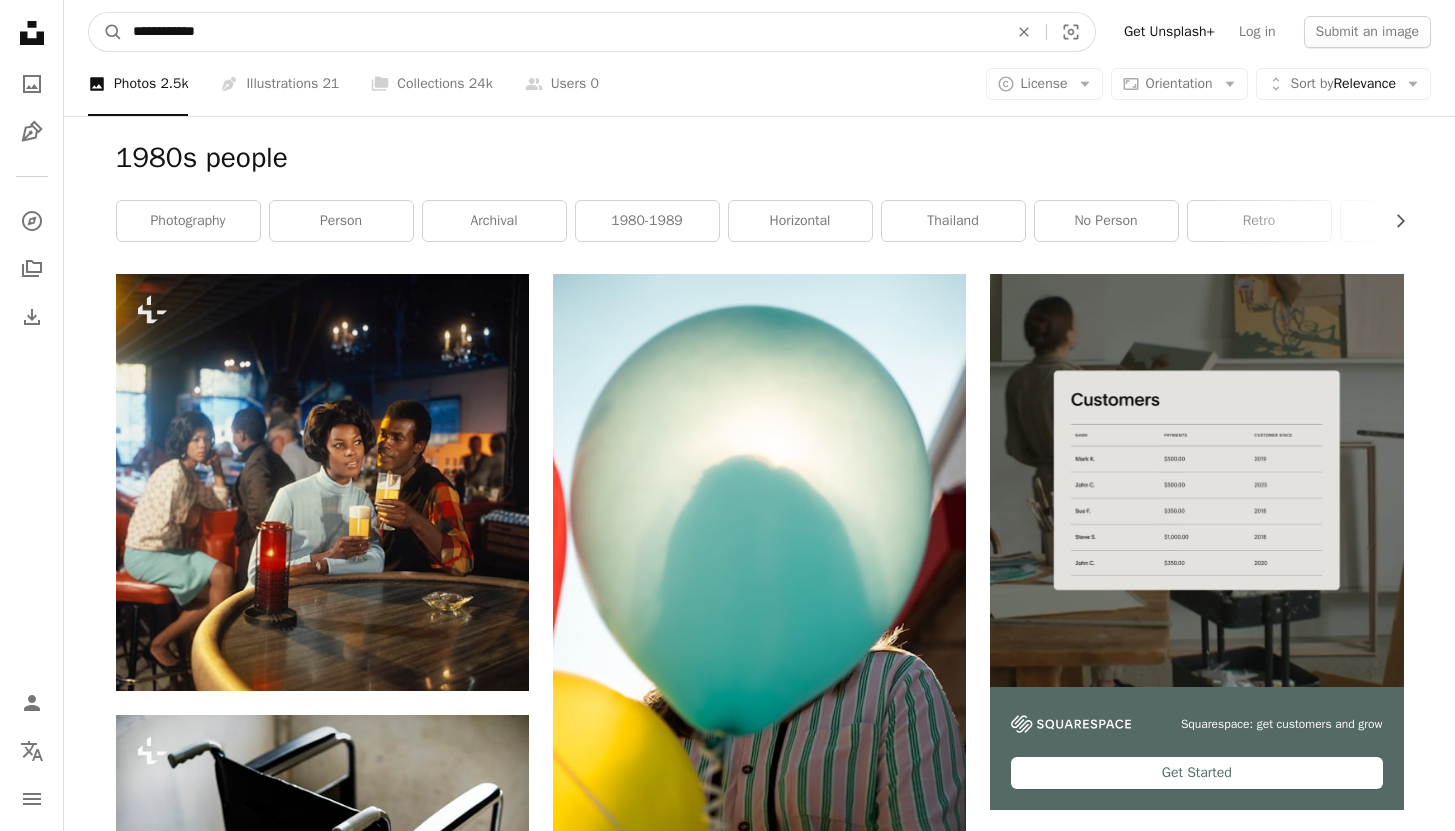 click on "**********" at bounding box center [562, 32] 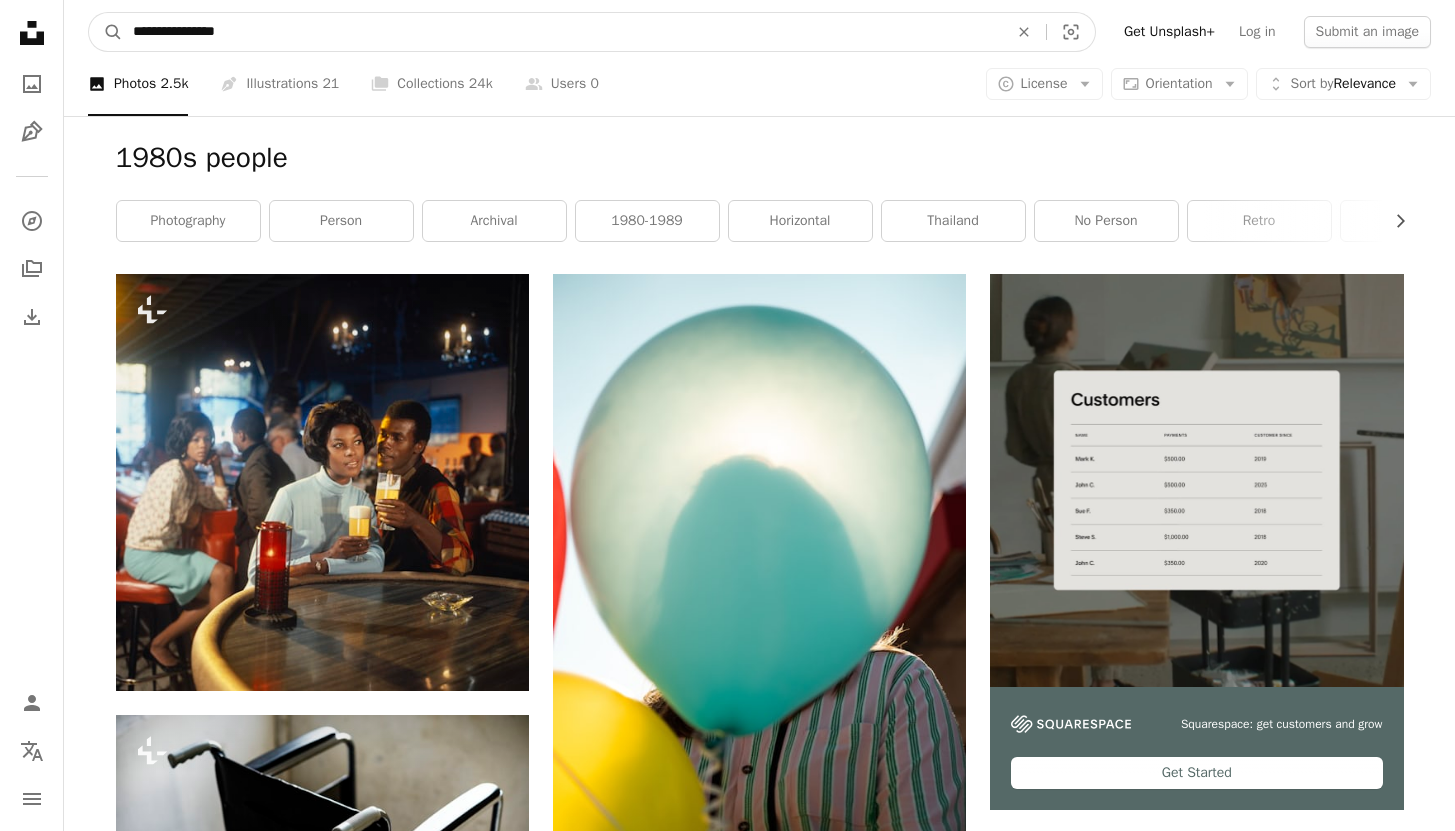 type on "**********" 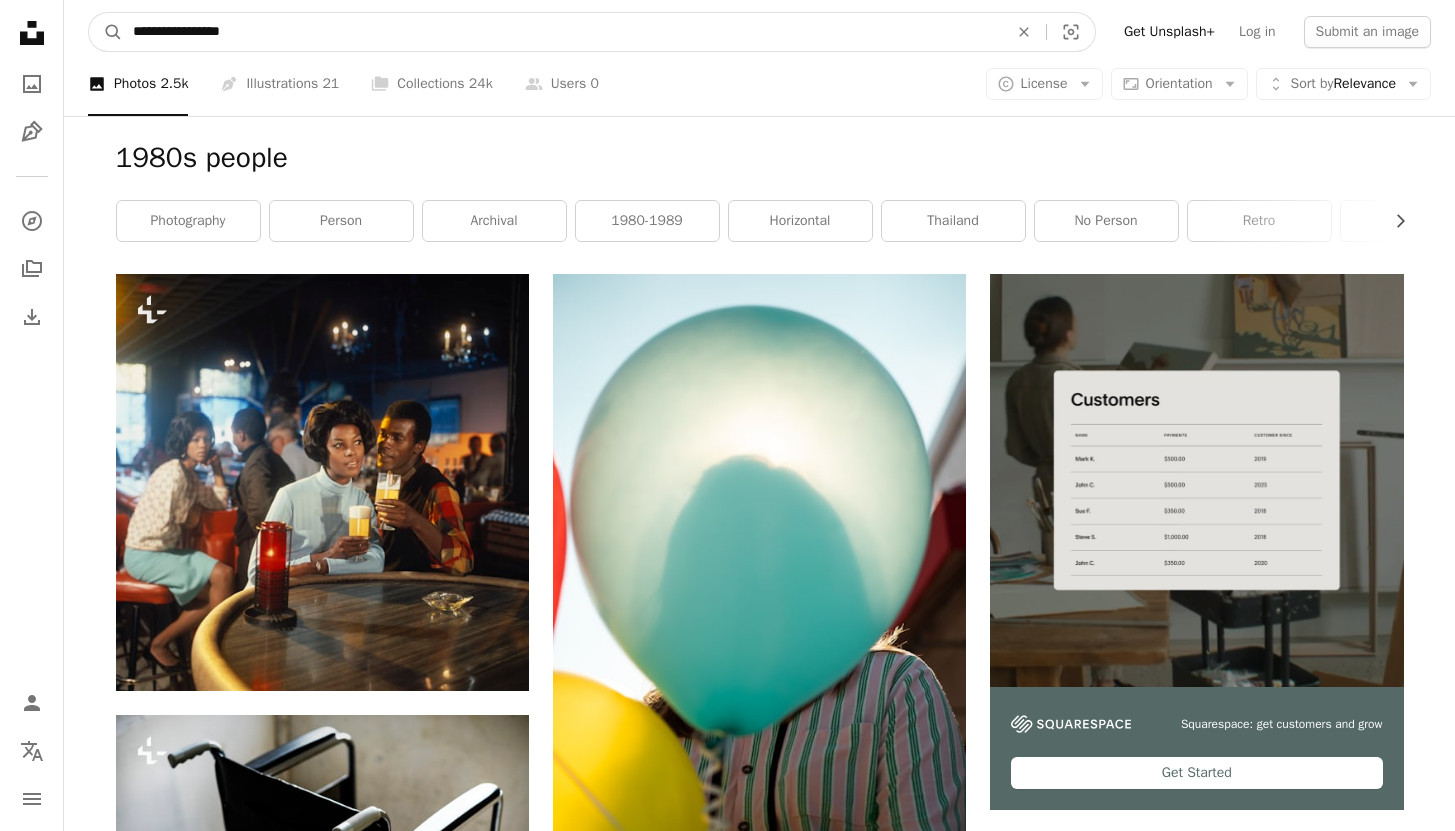 click on "A magnifying glass" at bounding box center [106, 32] 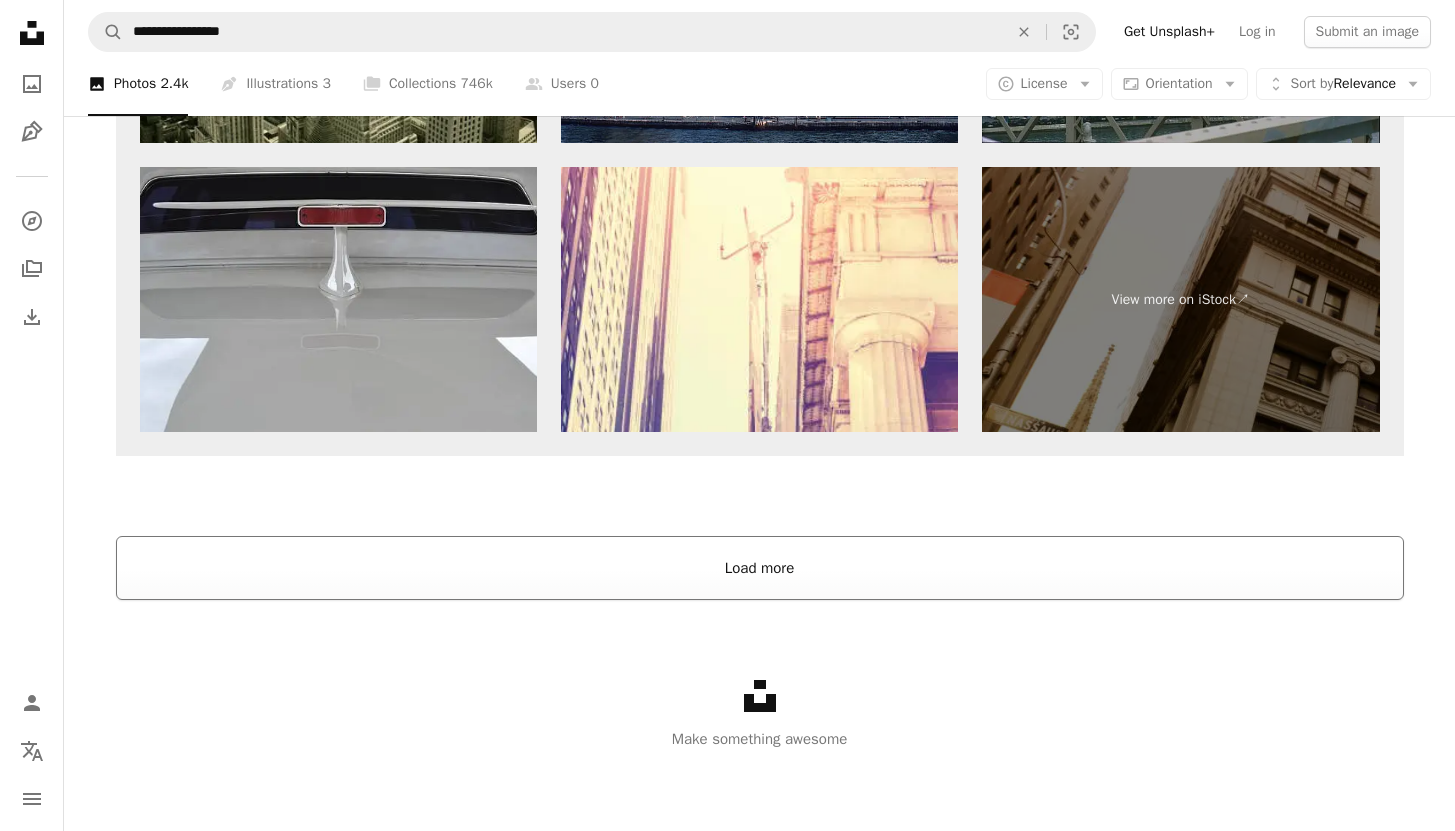 click on "Load more" at bounding box center (760, 568) 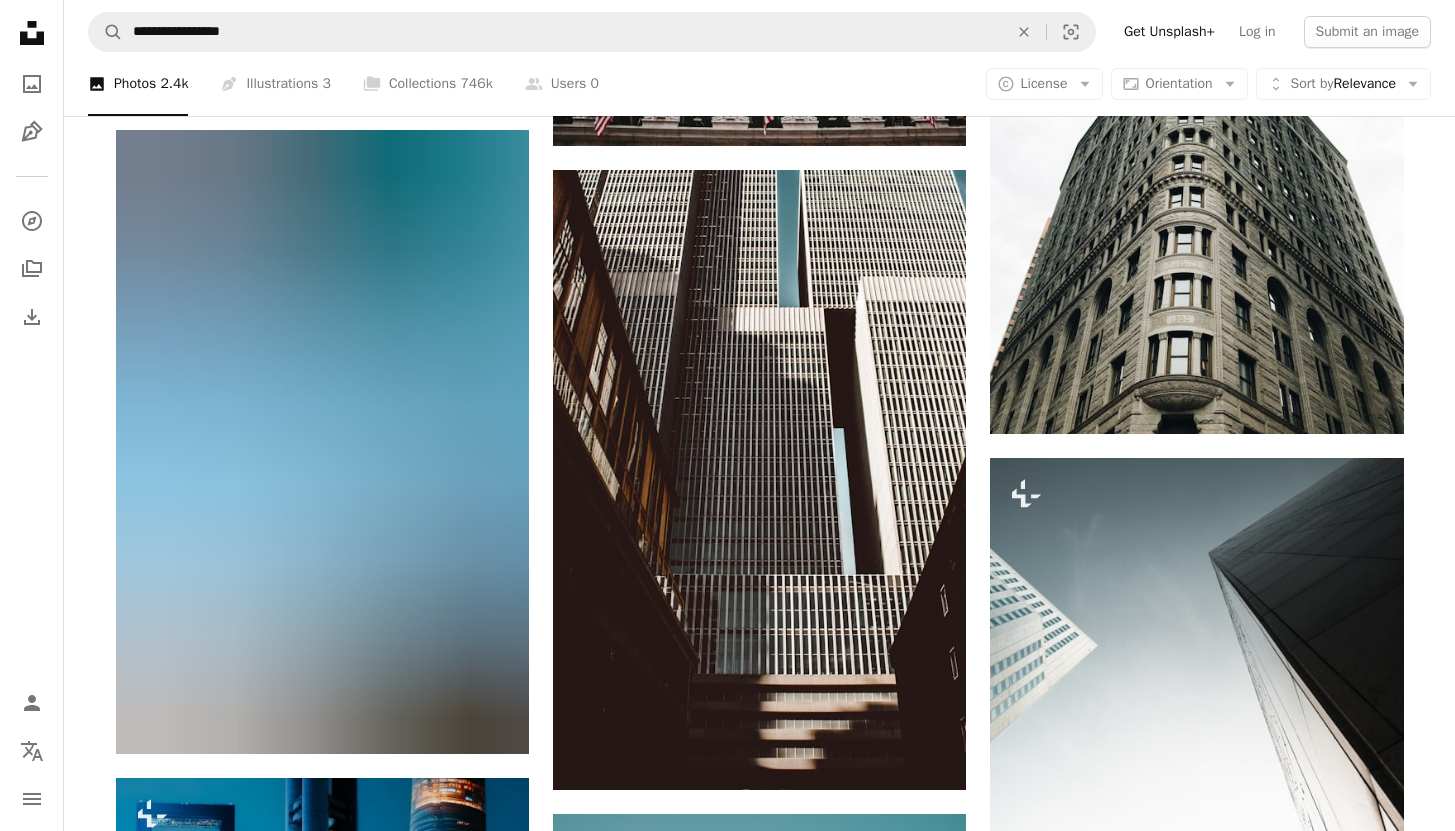 scroll, scrollTop: 26990, scrollLeft: 0, axis: vertical 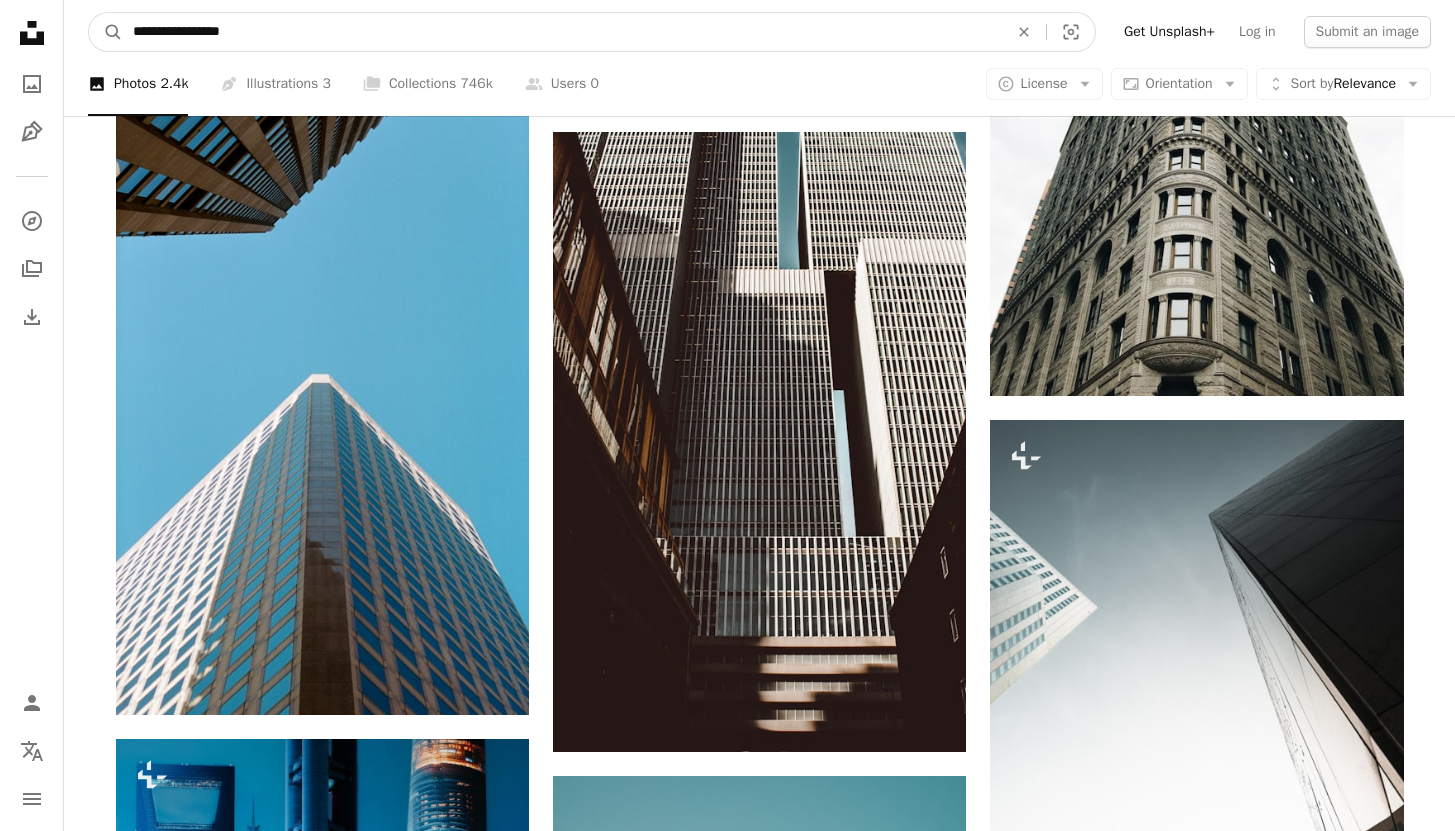 click on "**********" at bounding box center [562, 32] 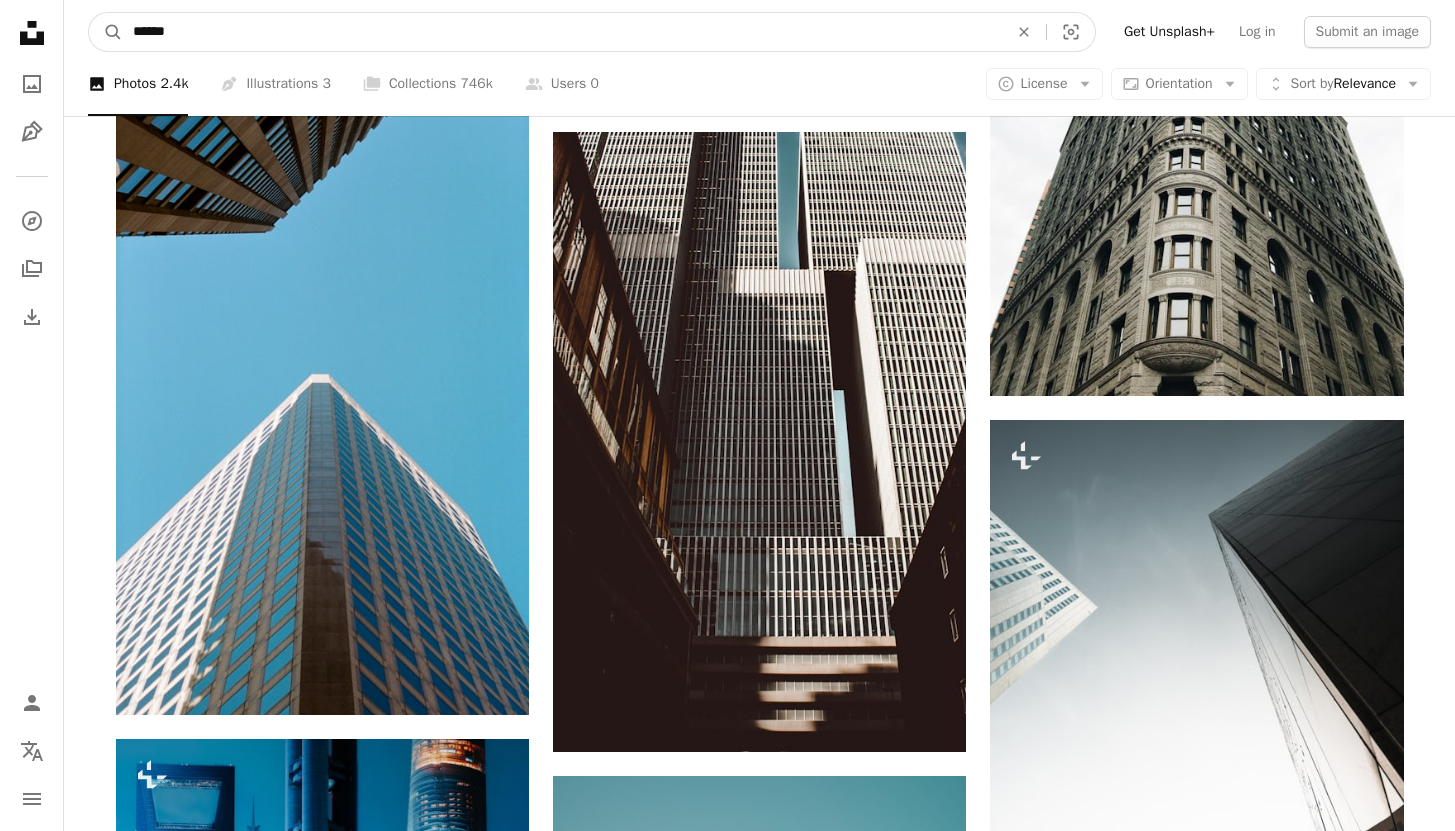 type on "*****" 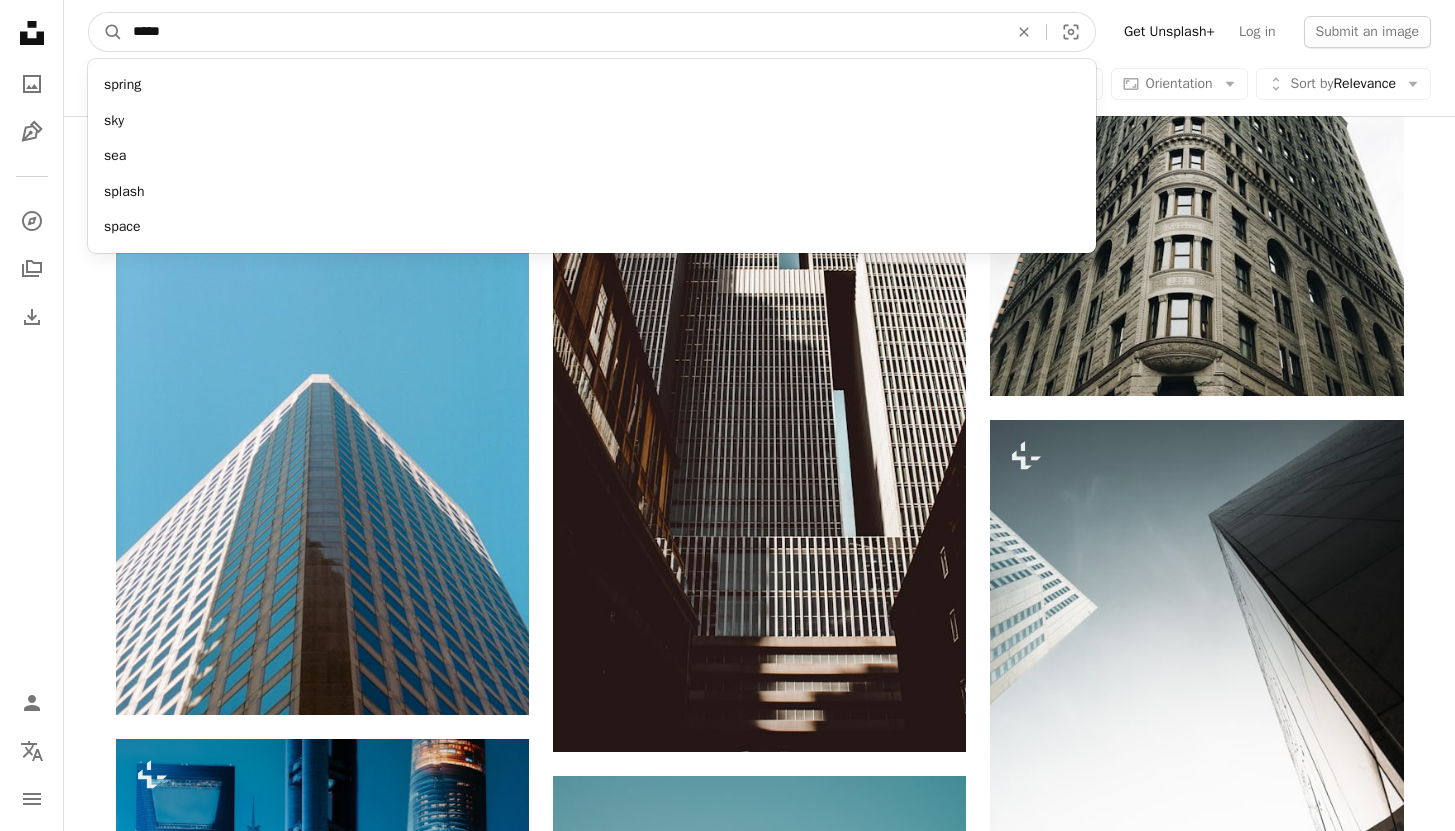 click on "A magnifying glass" at bounding box center [106, 32] 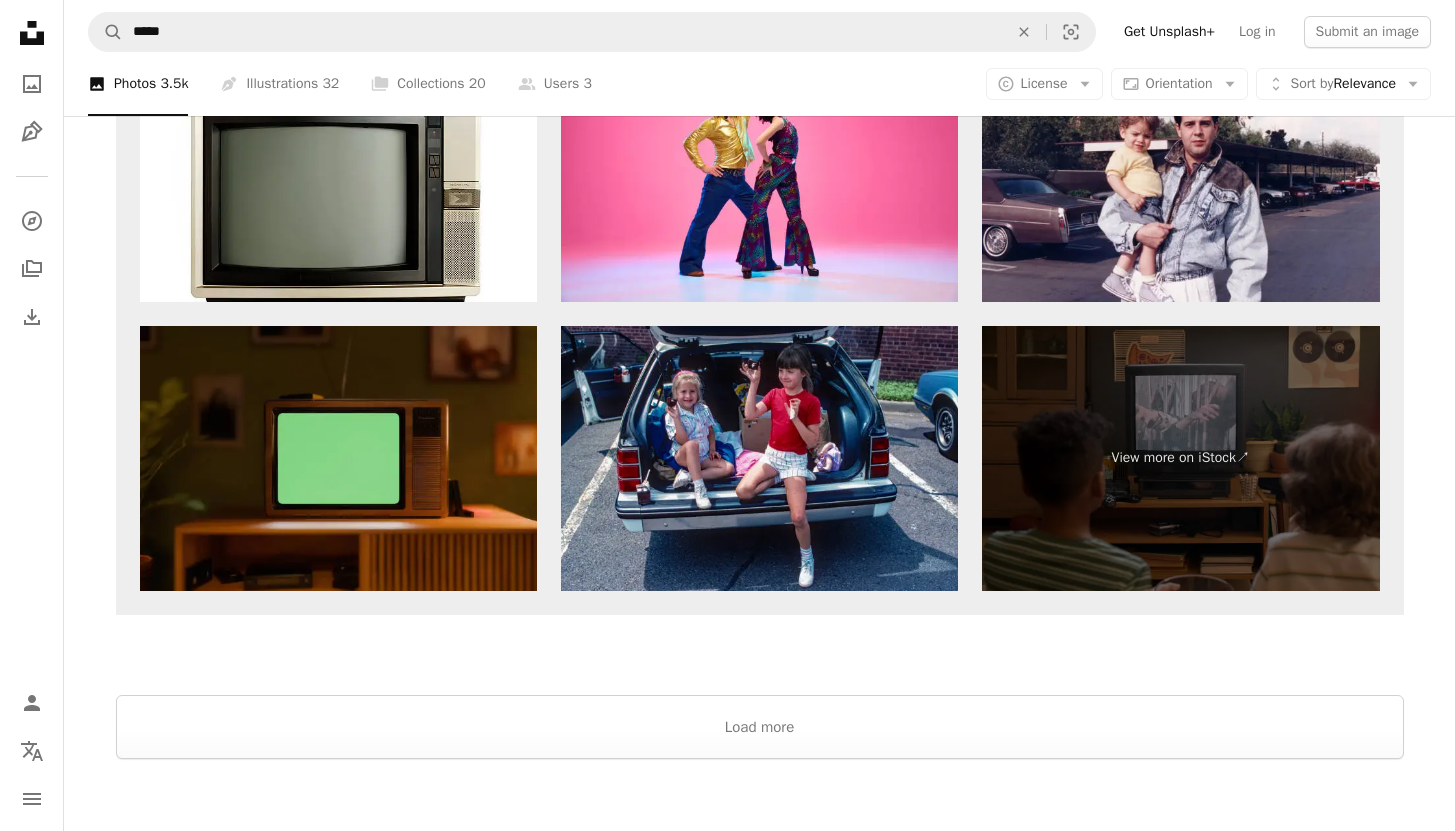 scroll, scrollTop: 2902, scrollLeft: 0, axis: vertical 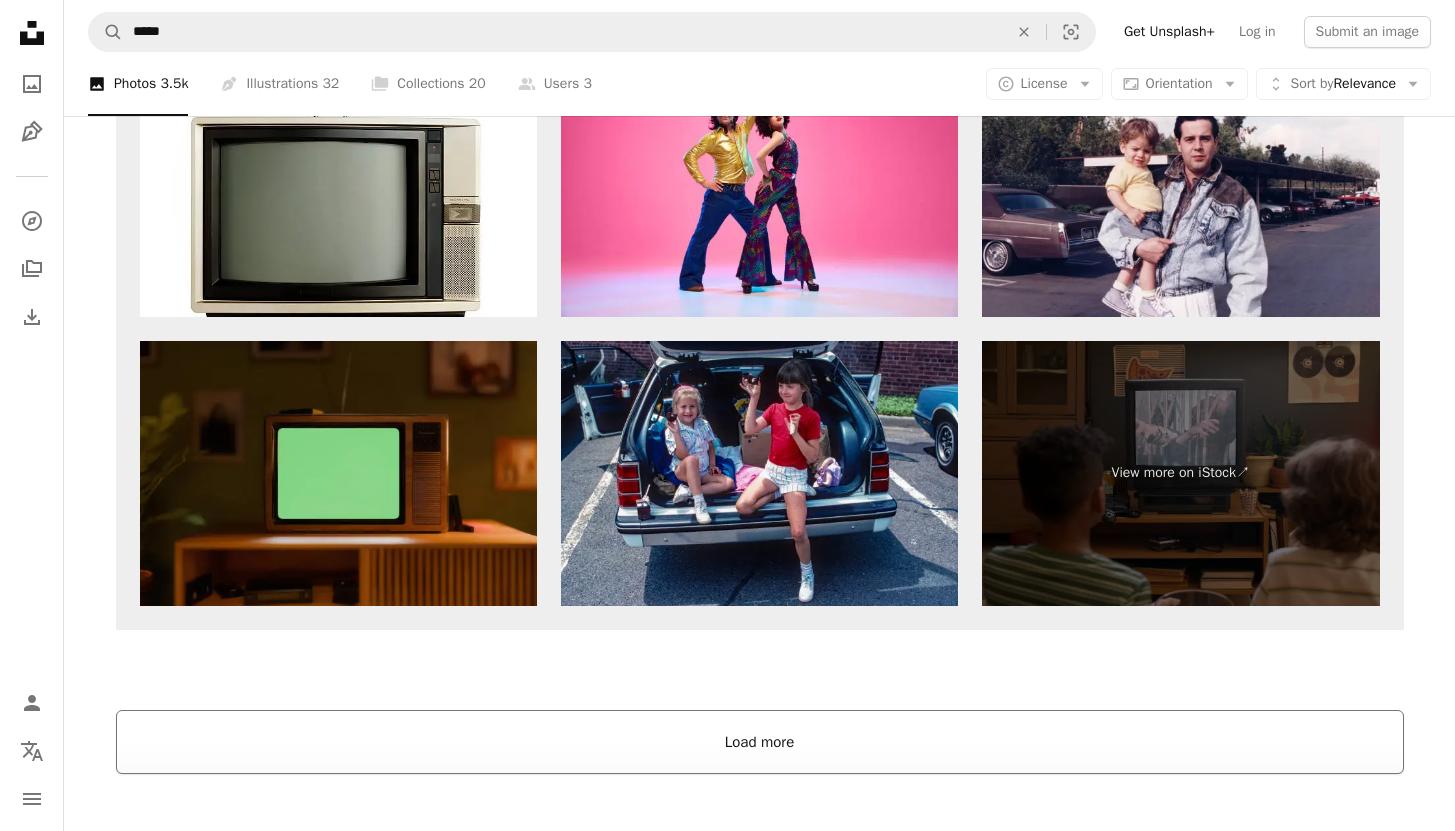 click on "Load more" at bounding box center [760, 742] 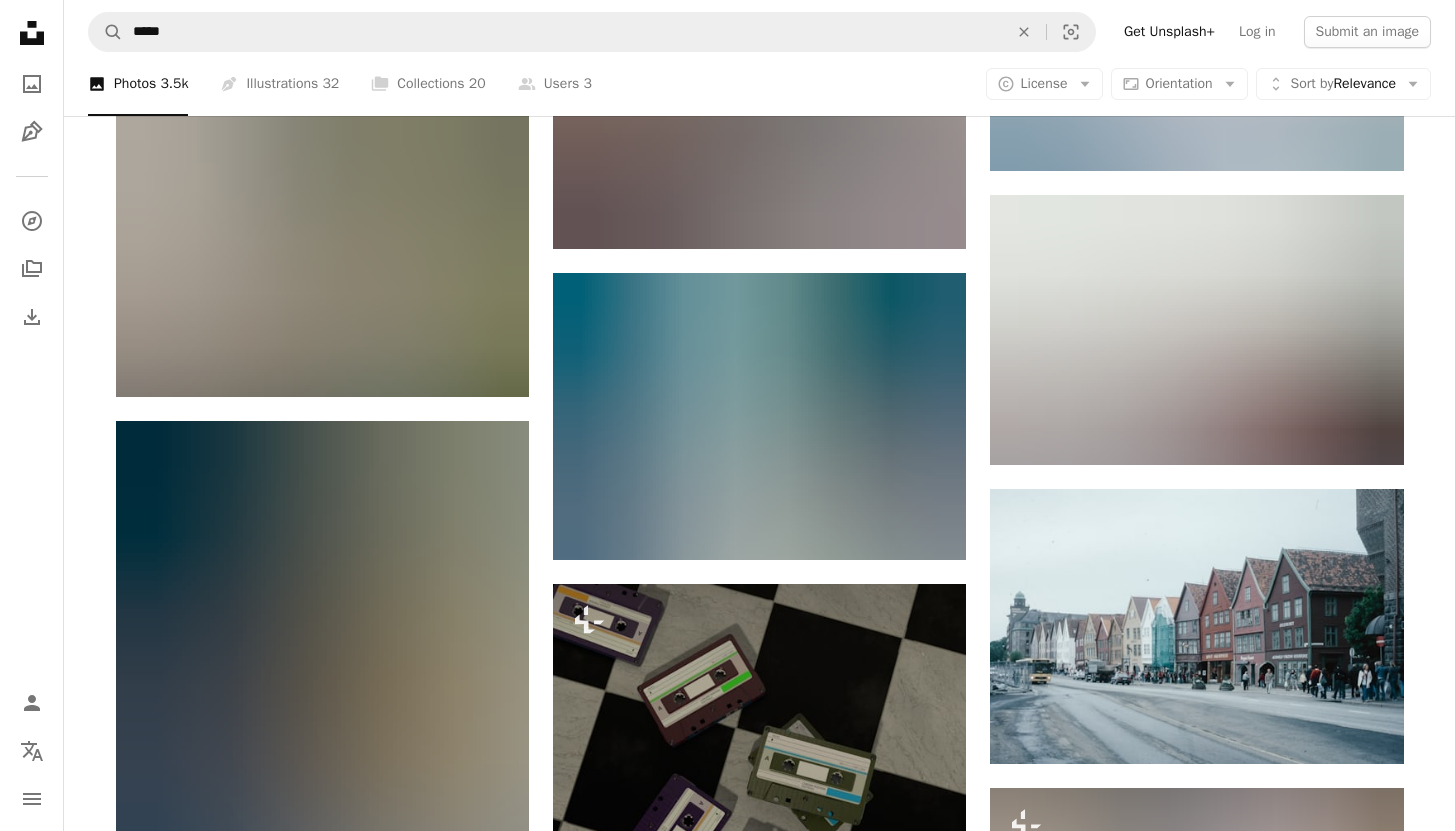 scroll, scrollTop: 18177, scrollLeft: 0, axis: vertical 